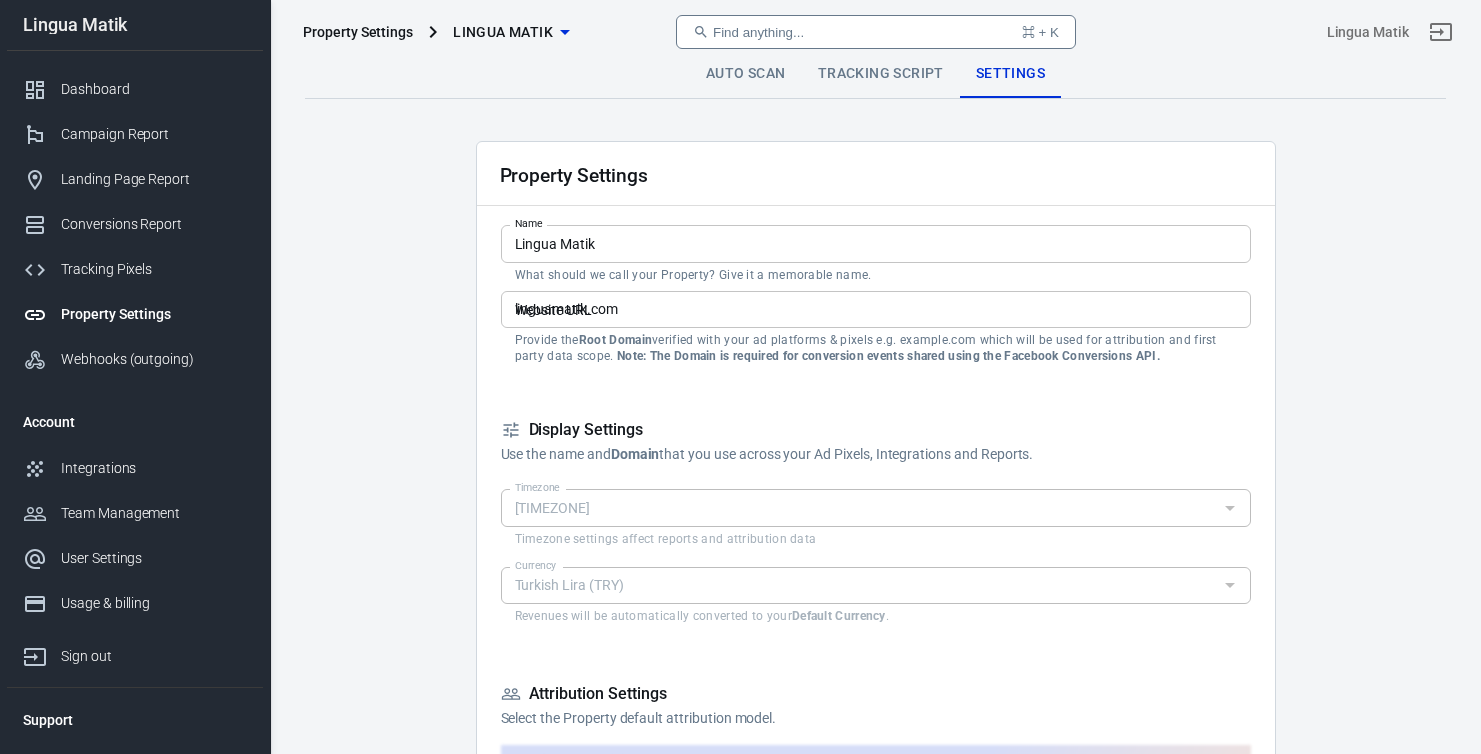 scroll, scrollTop: 0, scrollLeft: 0, axis: both 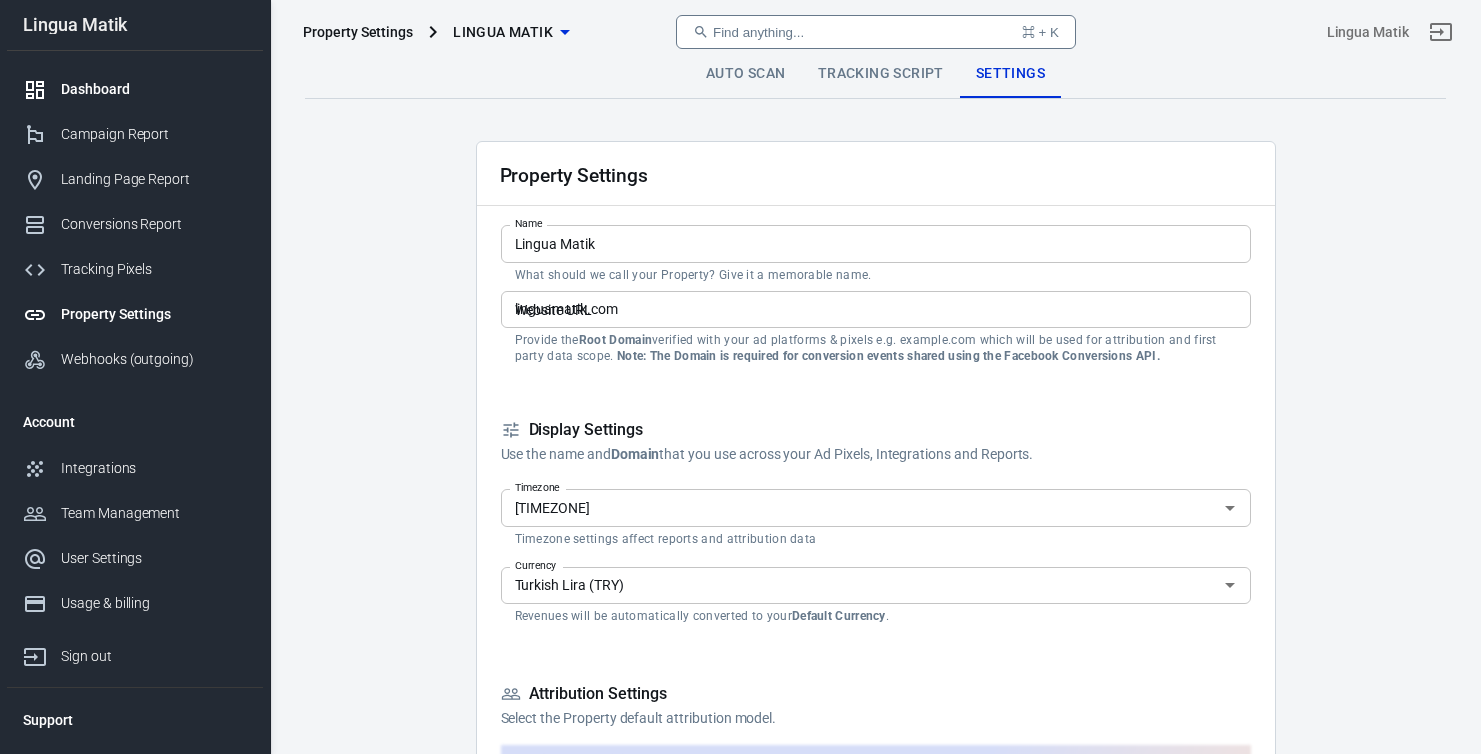 click on "Dashboard" at bounding box center (154, 89) 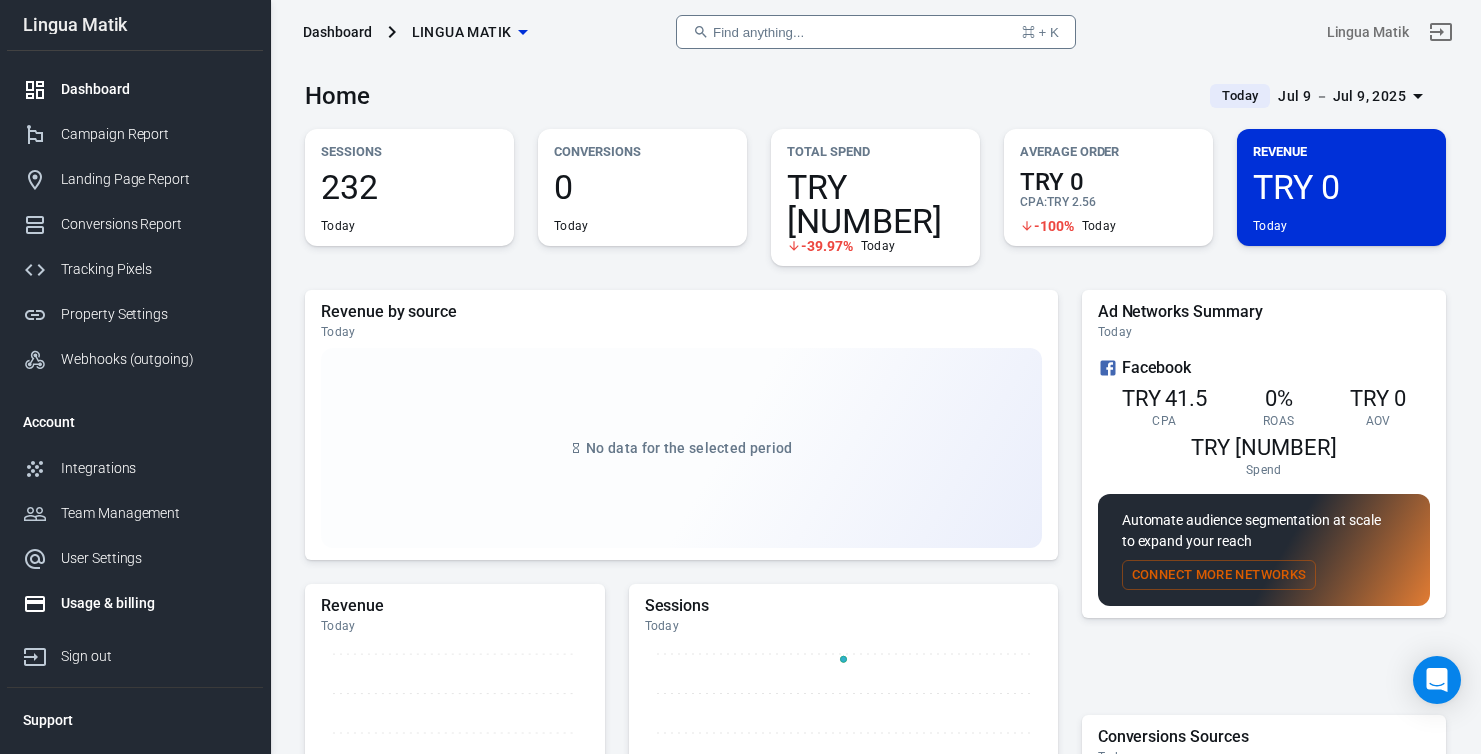 click on "Usage & billing" at bounding box center [135, 603] 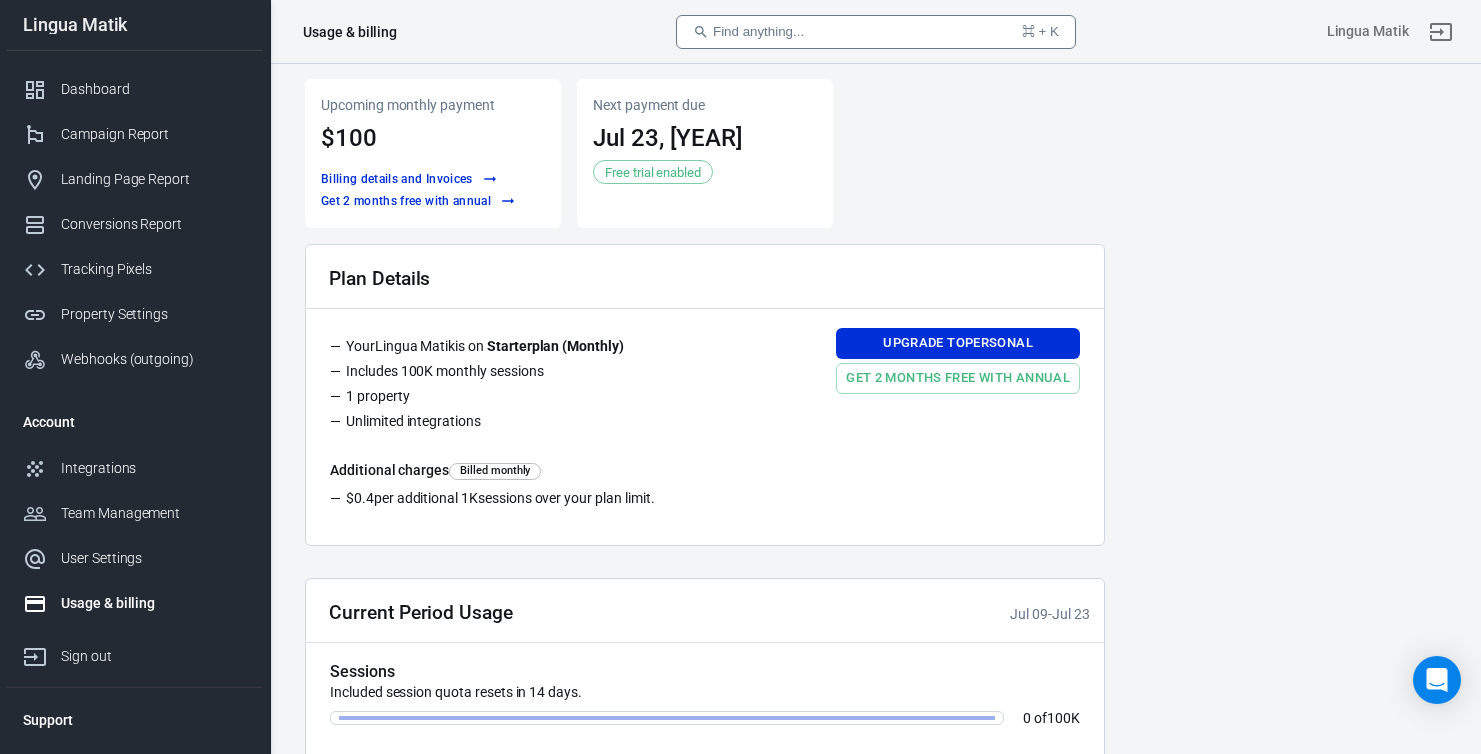scroll, scrollTop: 0, scrollLeft: 0, axis: both 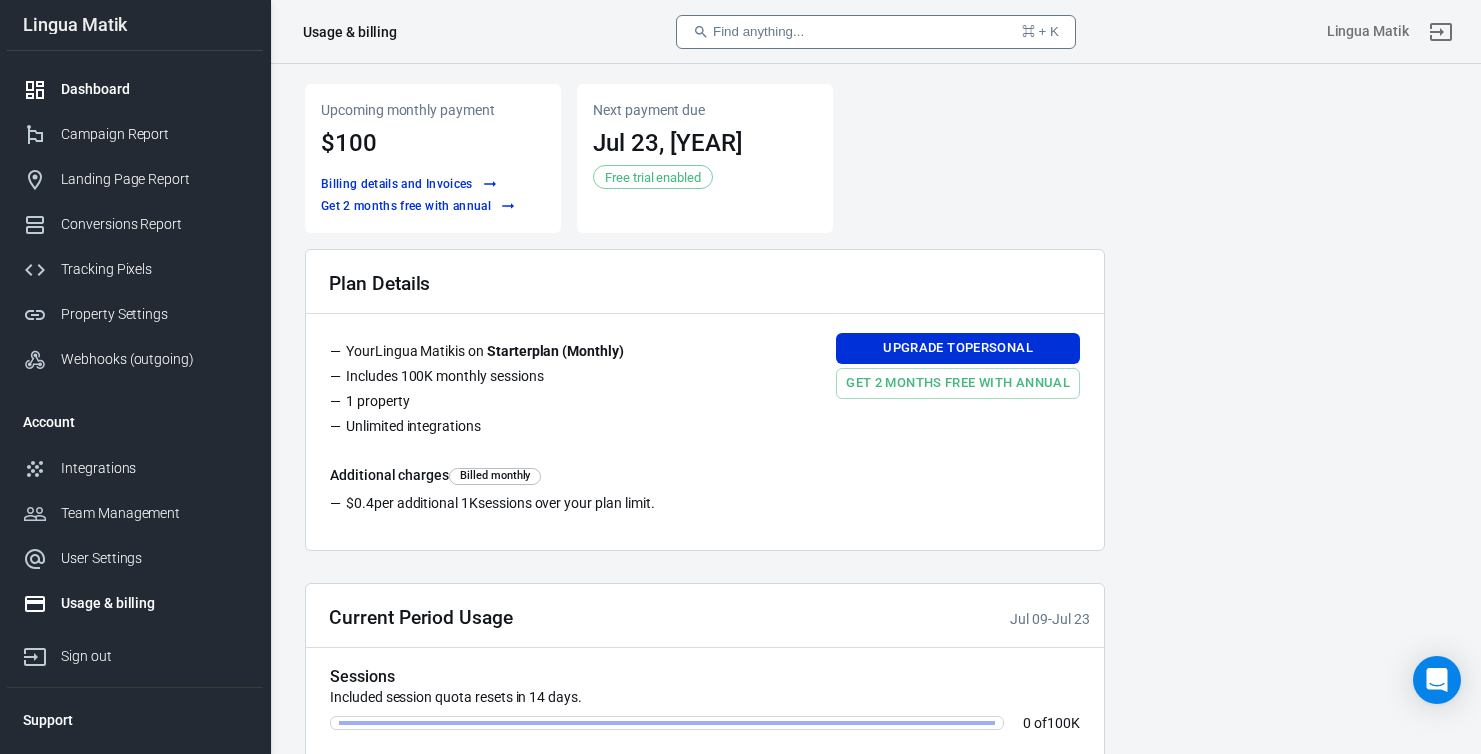 click on "Dashboard" at bounding box center (154, 89) 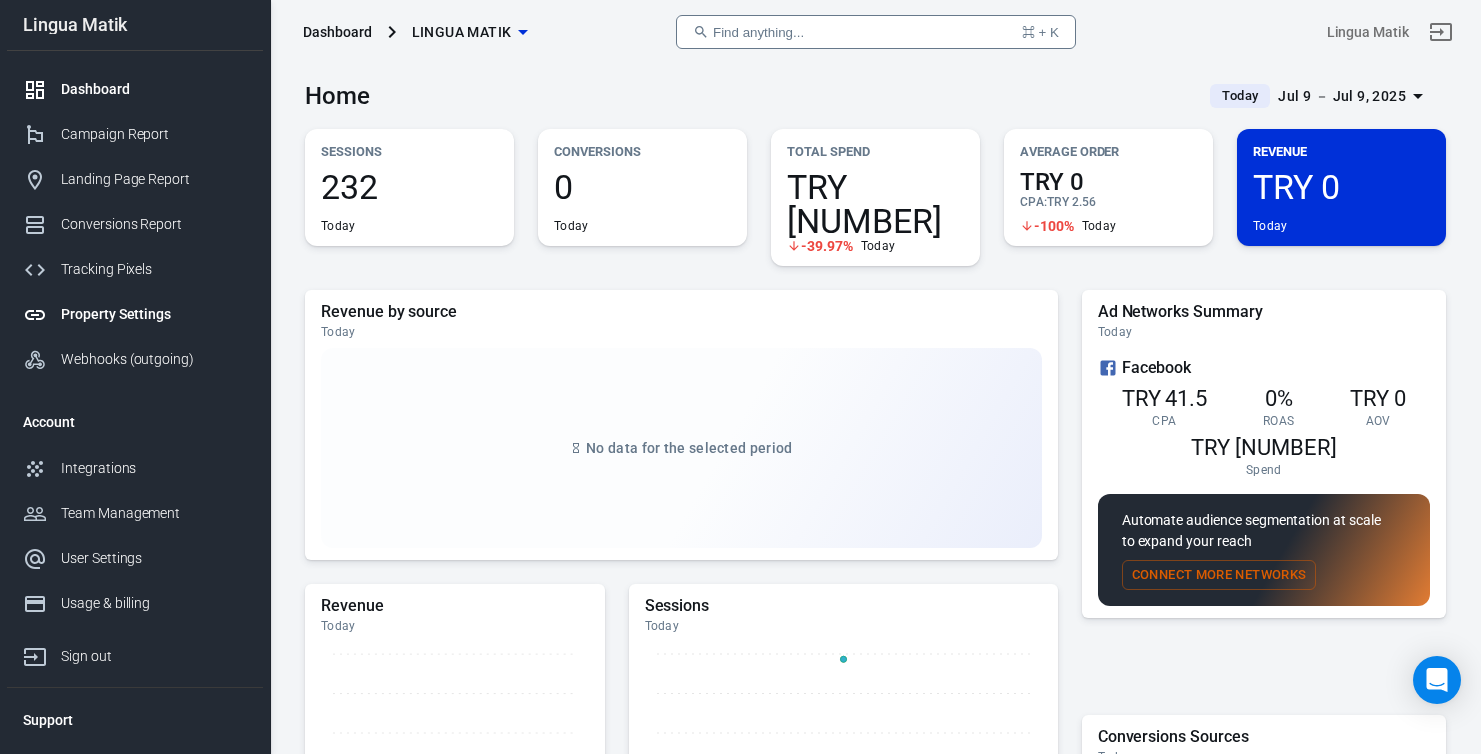click on "Property Settings" at bounding box center (154, 314) 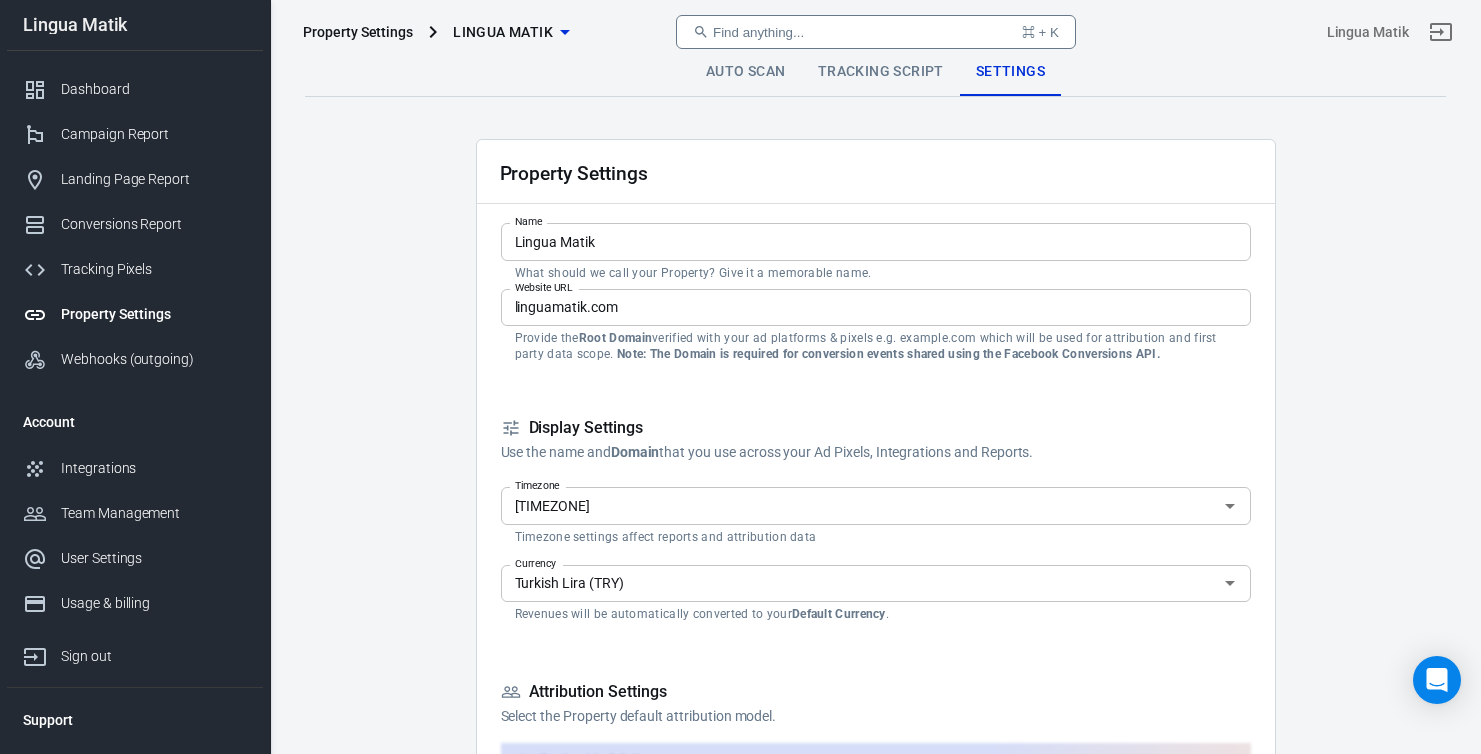 scroll, scrollTop: 0, scrollLeft: 0, axis: both 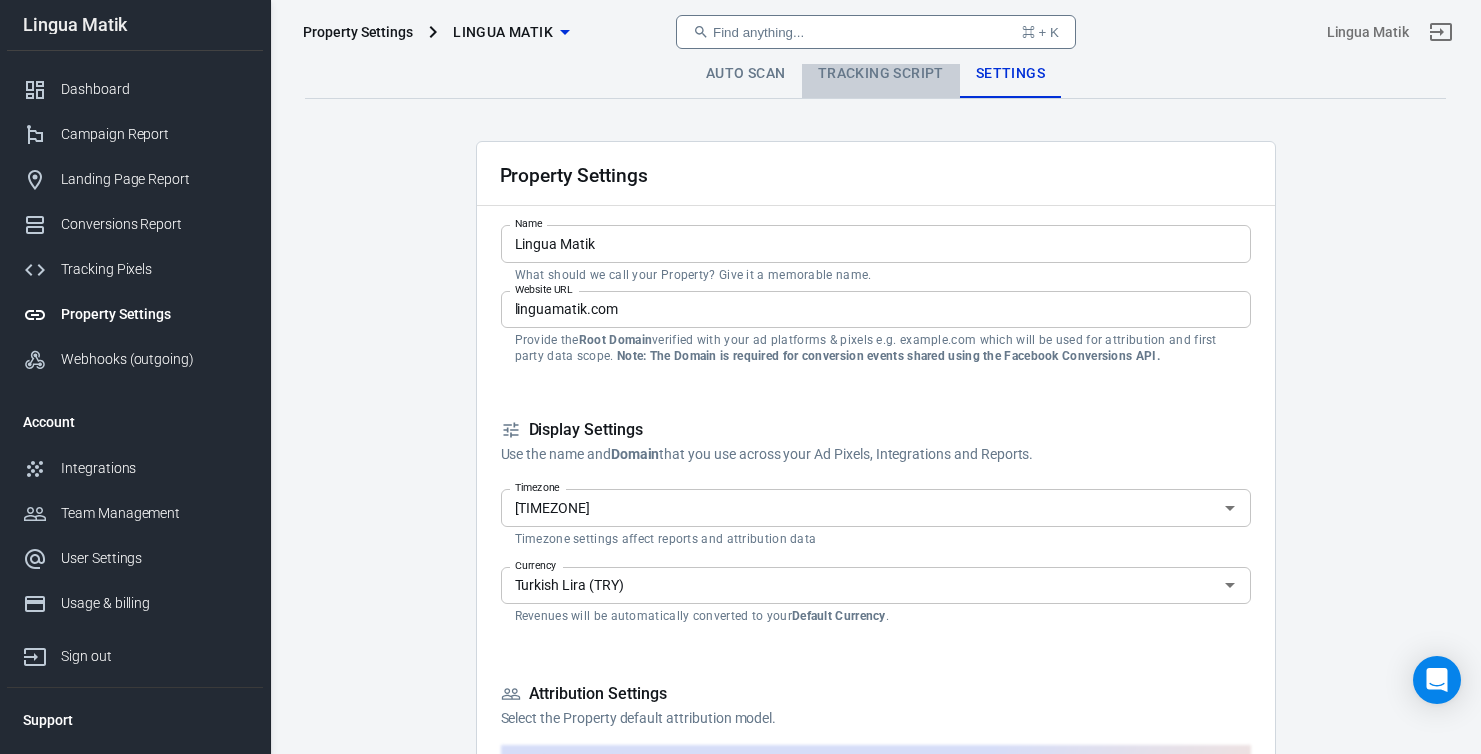 click on "Tracking Script" at bounding box center [881, 74] 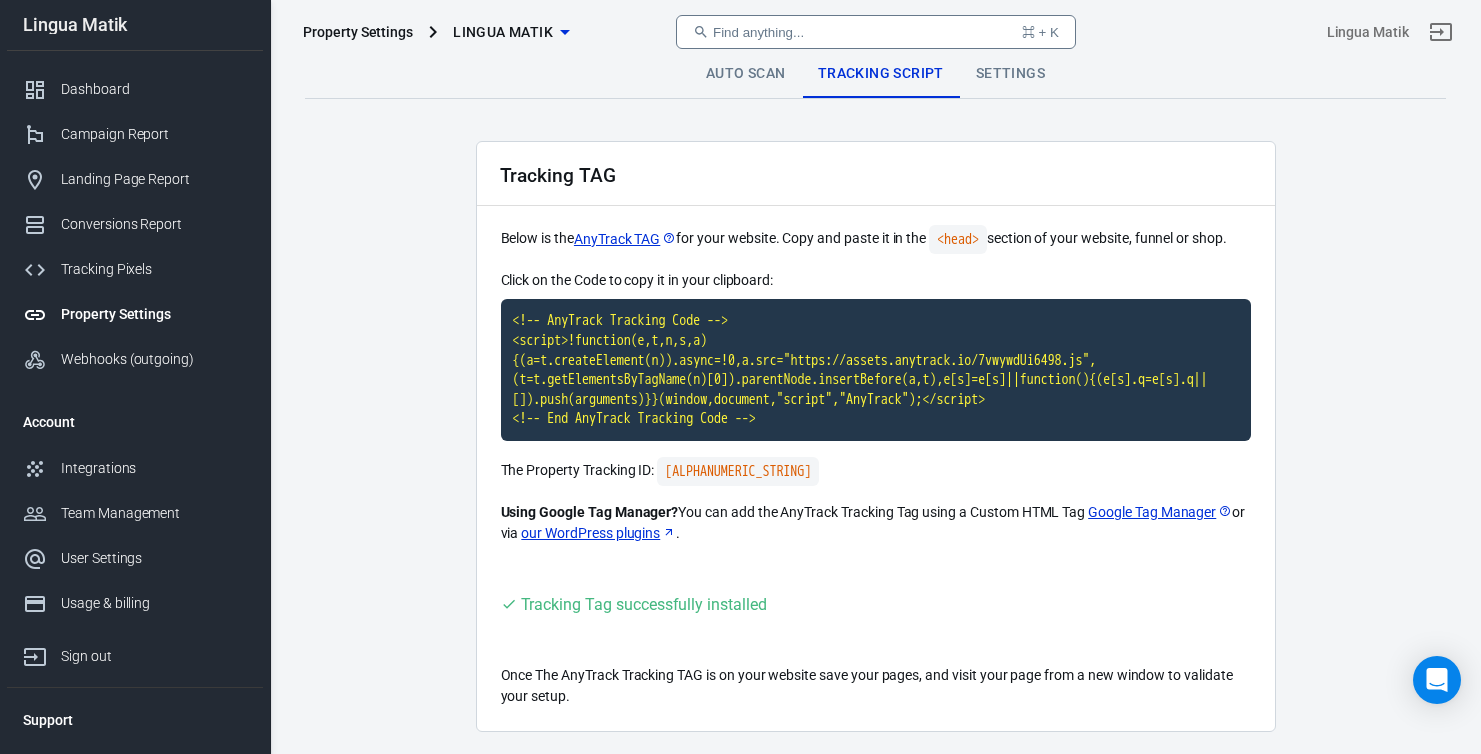 click on "Auto Scan" at bounding box center [746, 74] 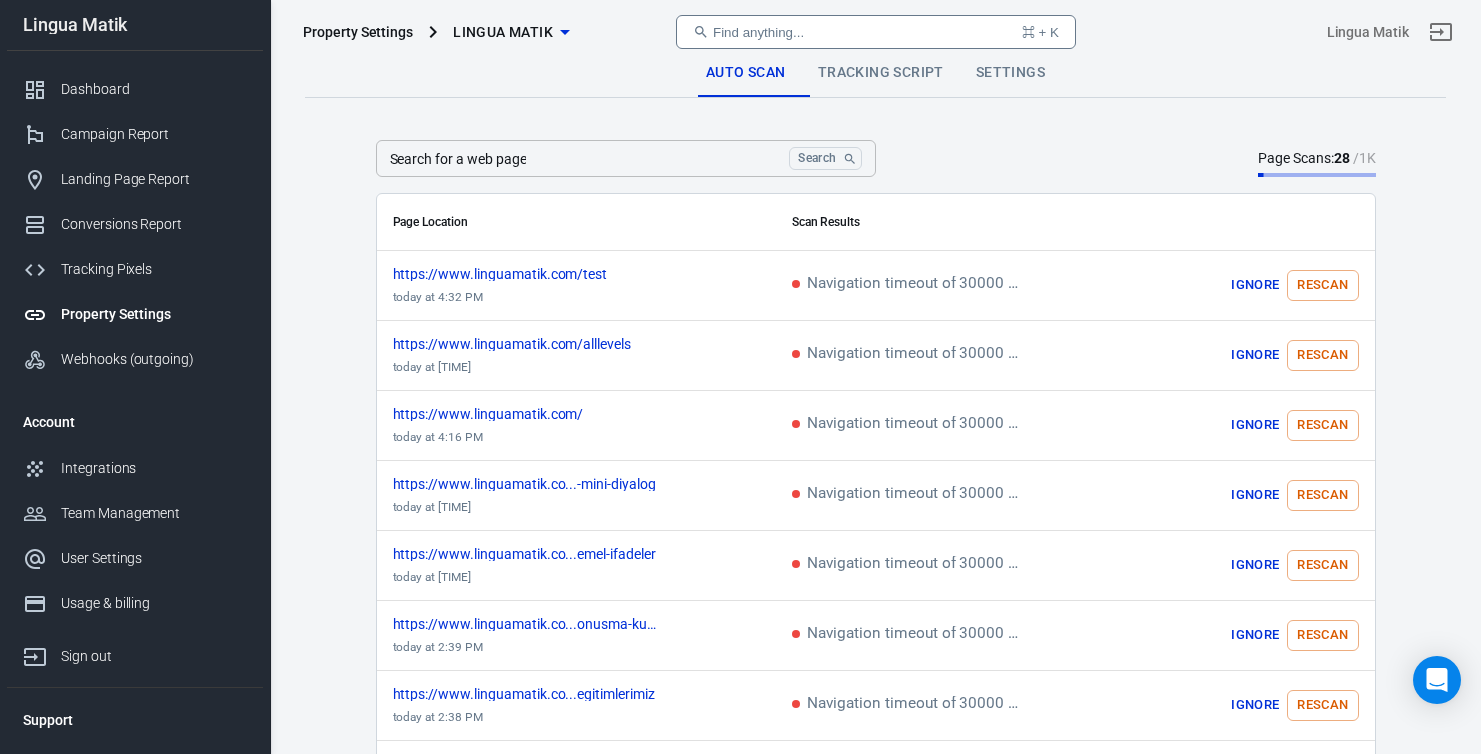 scroll, scrollTop: 0, scrollLeft: 0, axis: both 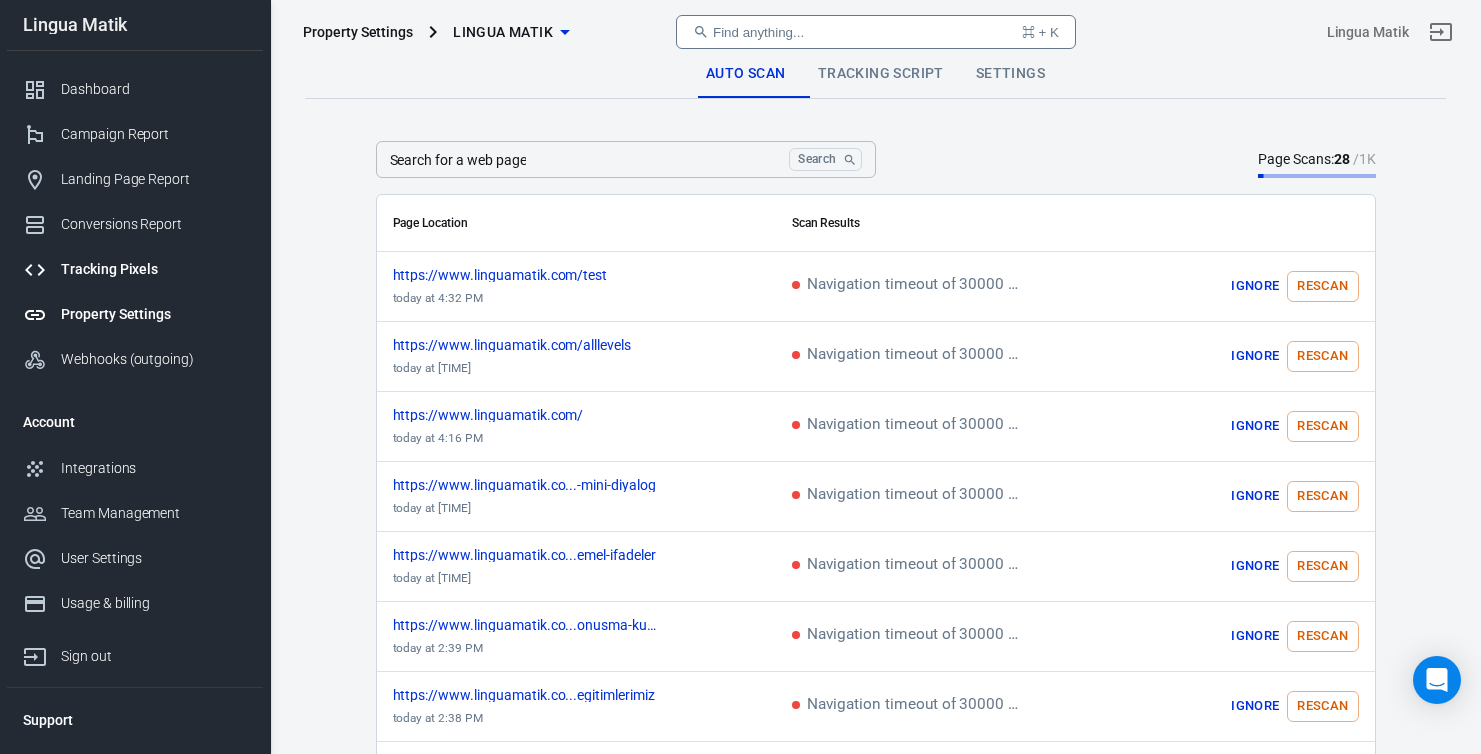 click on "Tracking Pixels" at bounding box center [154, 269] 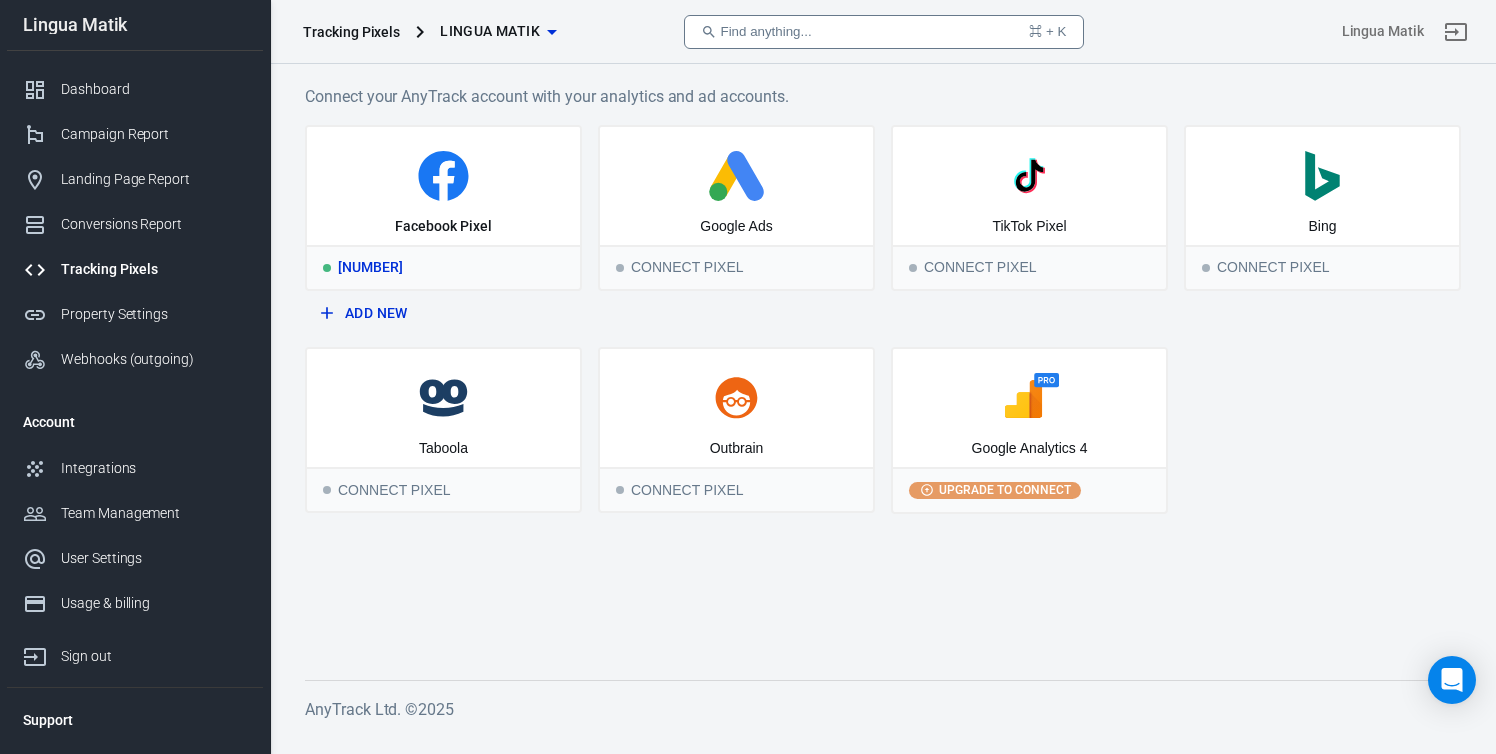 click at bounding box center (443, 176) 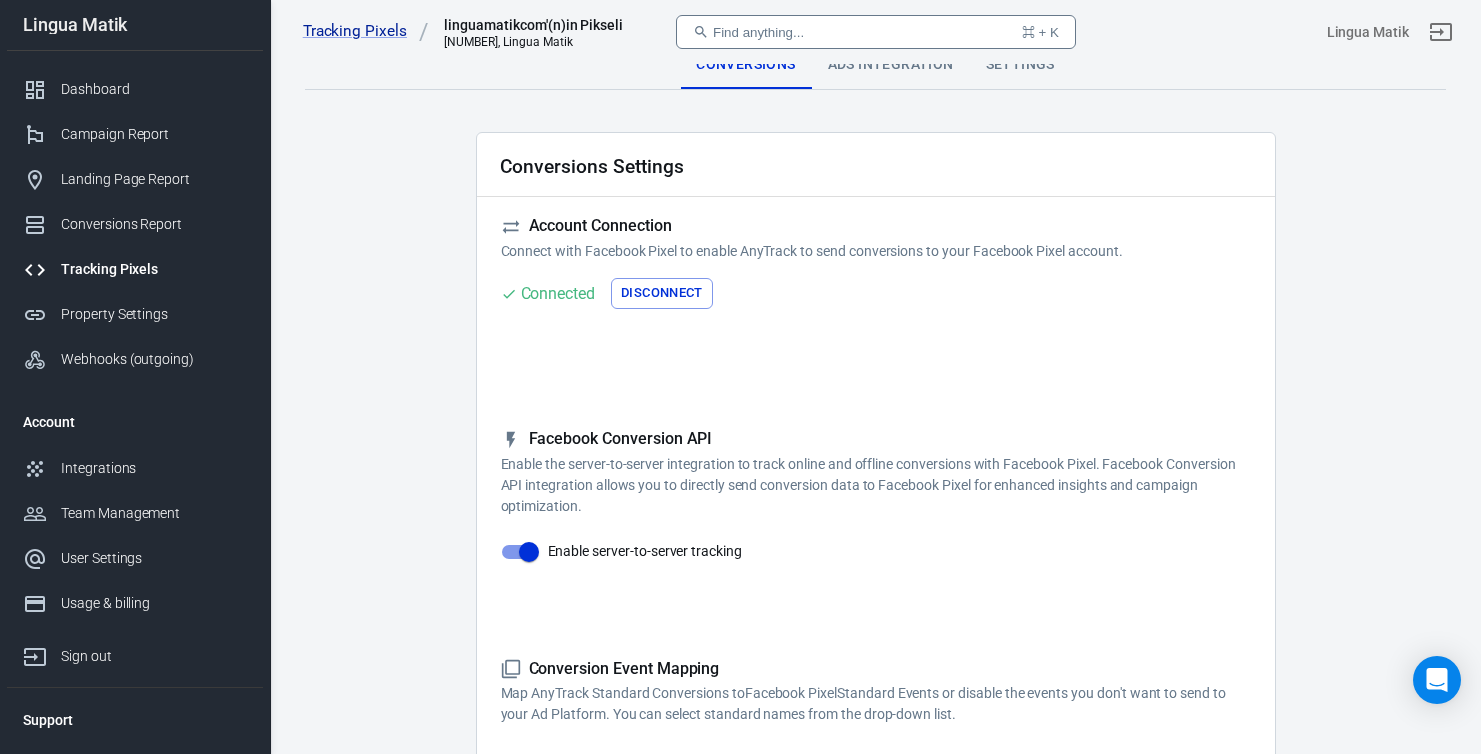 scroll, scrollTop: 1, scrollLeft: 0, axis: vertical 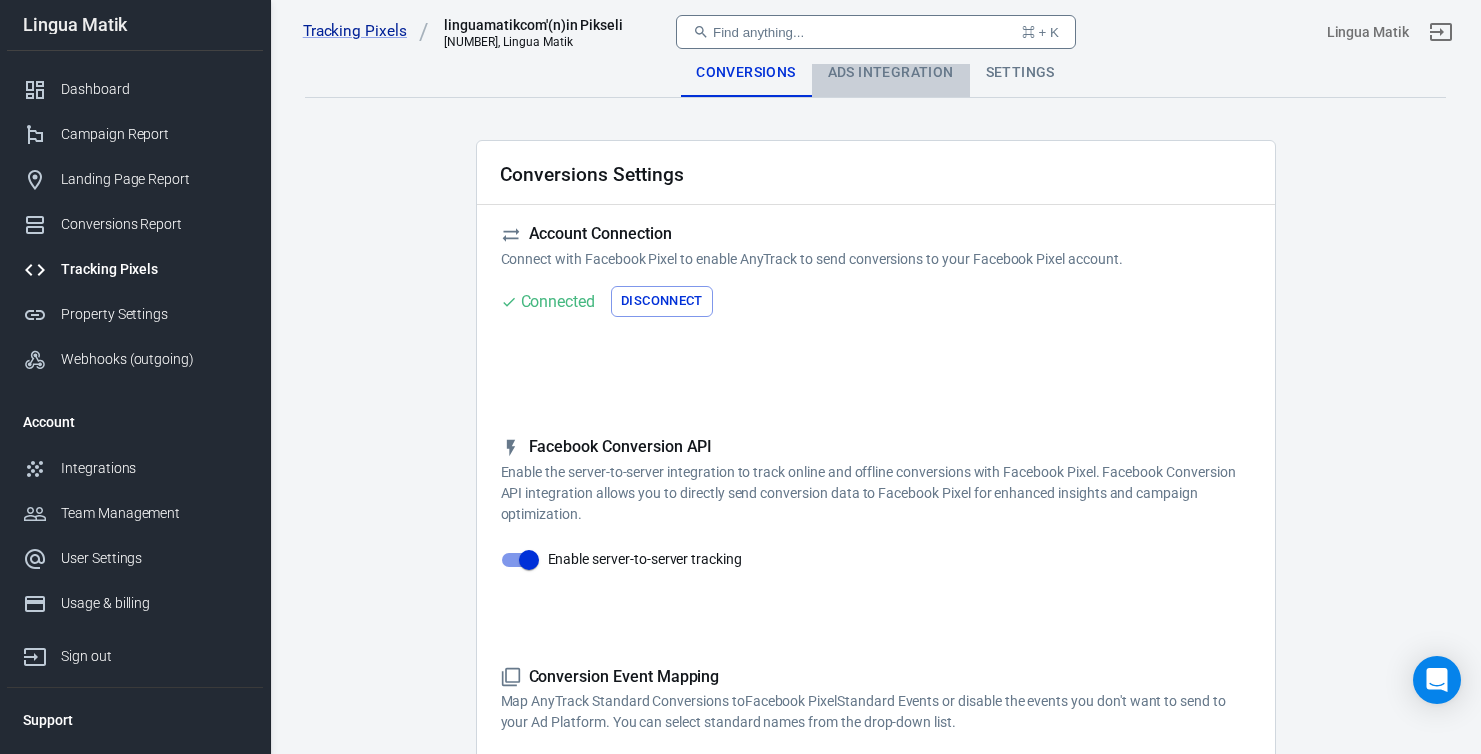 click on "Ads Integration" at bounding box center (891, 73) 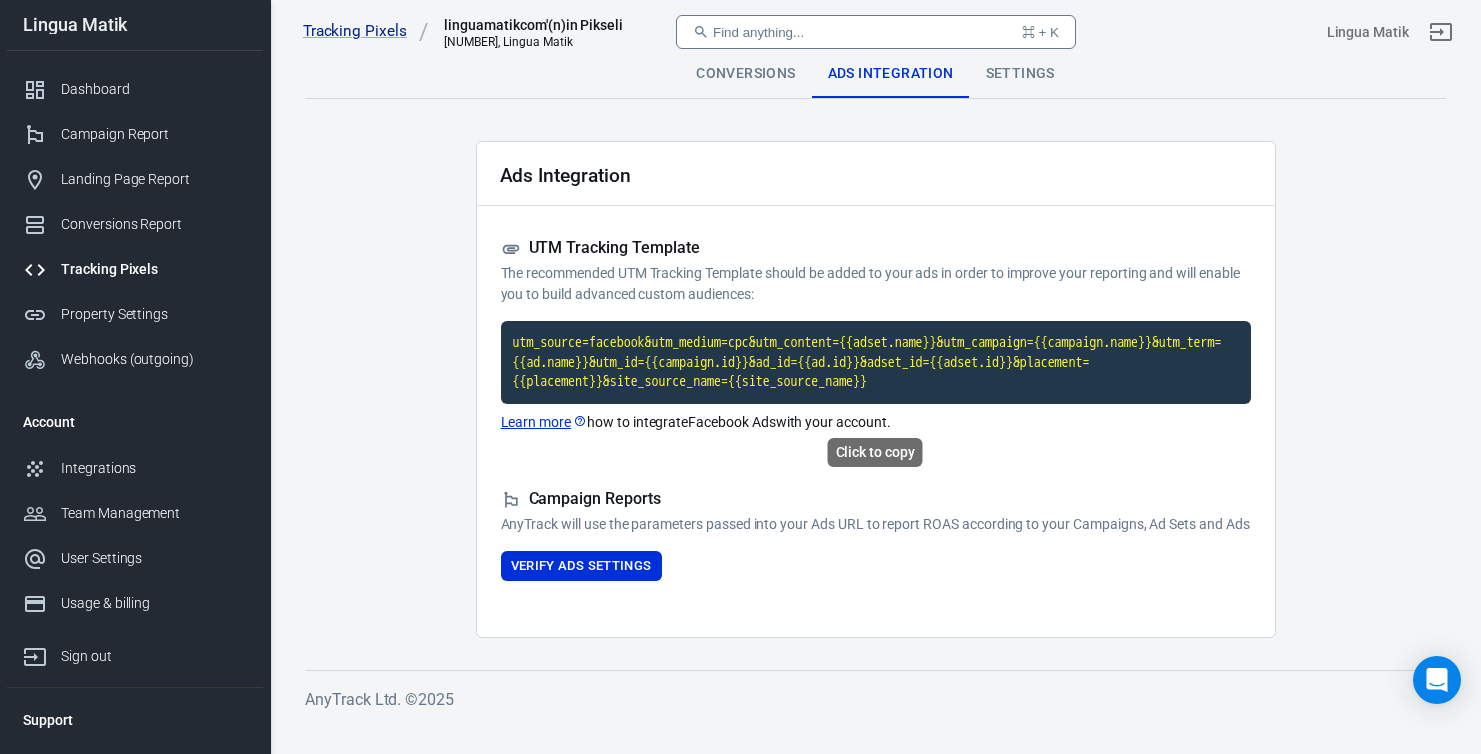 click on "utm_source=facebook&utm_medium=cpc&utm_content={{adset.name}}&utm_campaign={{campaign.name}}&utm_term={{ad.name}}&utm_id={{campaign.id}}&ad_id={{ad.id}}&adset_id={{adset.id}}&placement={{placement}}&site_source_name={{site_source_name}}" at bounding box center (876, 362) 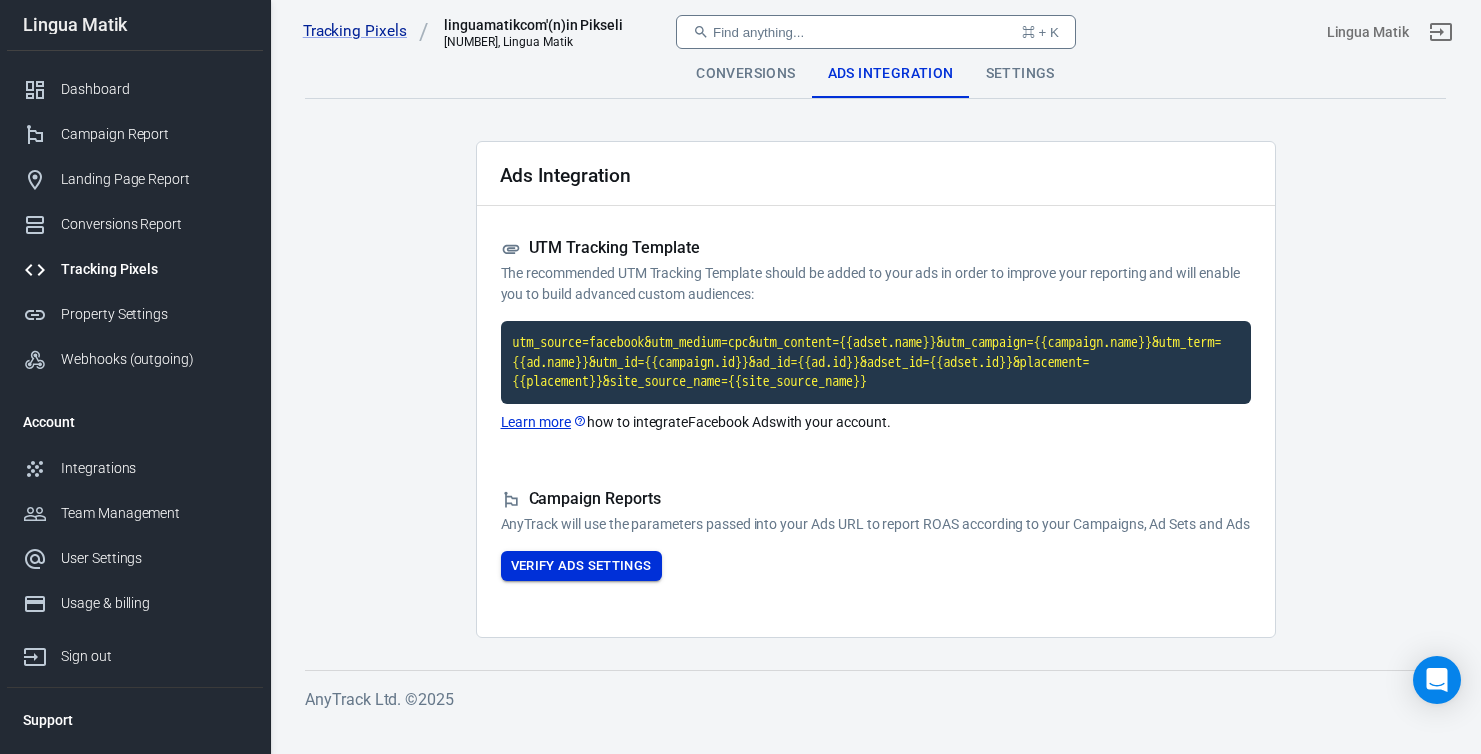 click on "Verify Ads Settings" at bounding box center (581, 566) 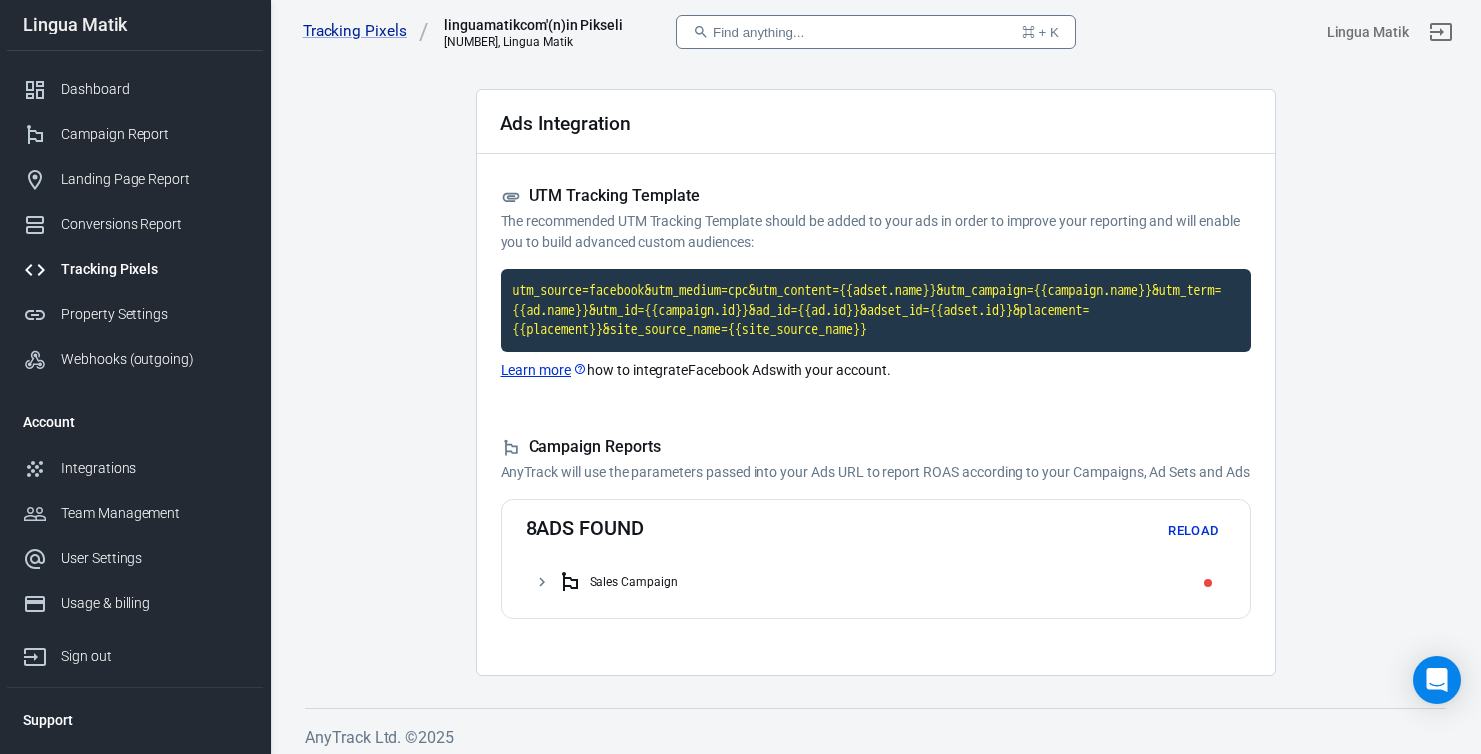 scroll, scrollTop: 102, scrollLeft: 0, axis: vertical 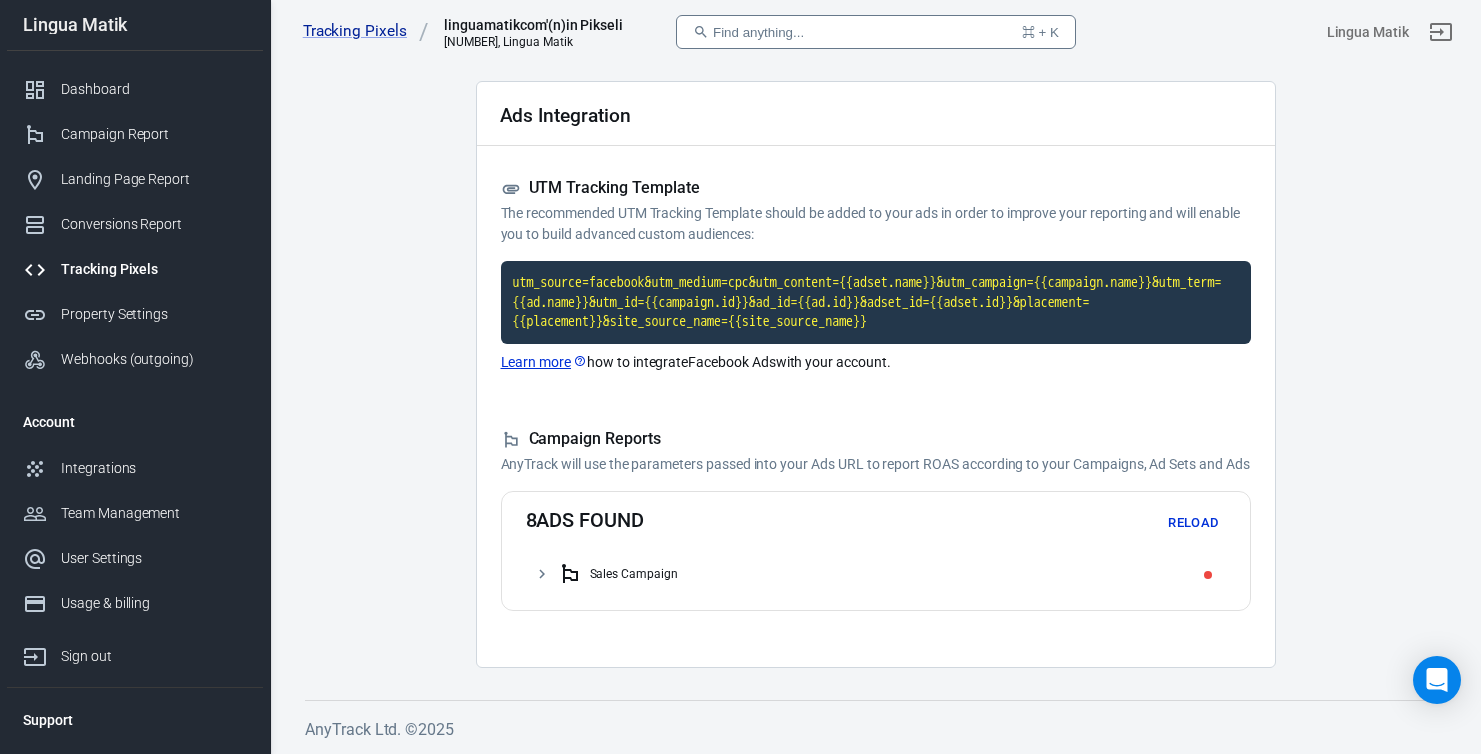 click at bounding box center (570, 574) 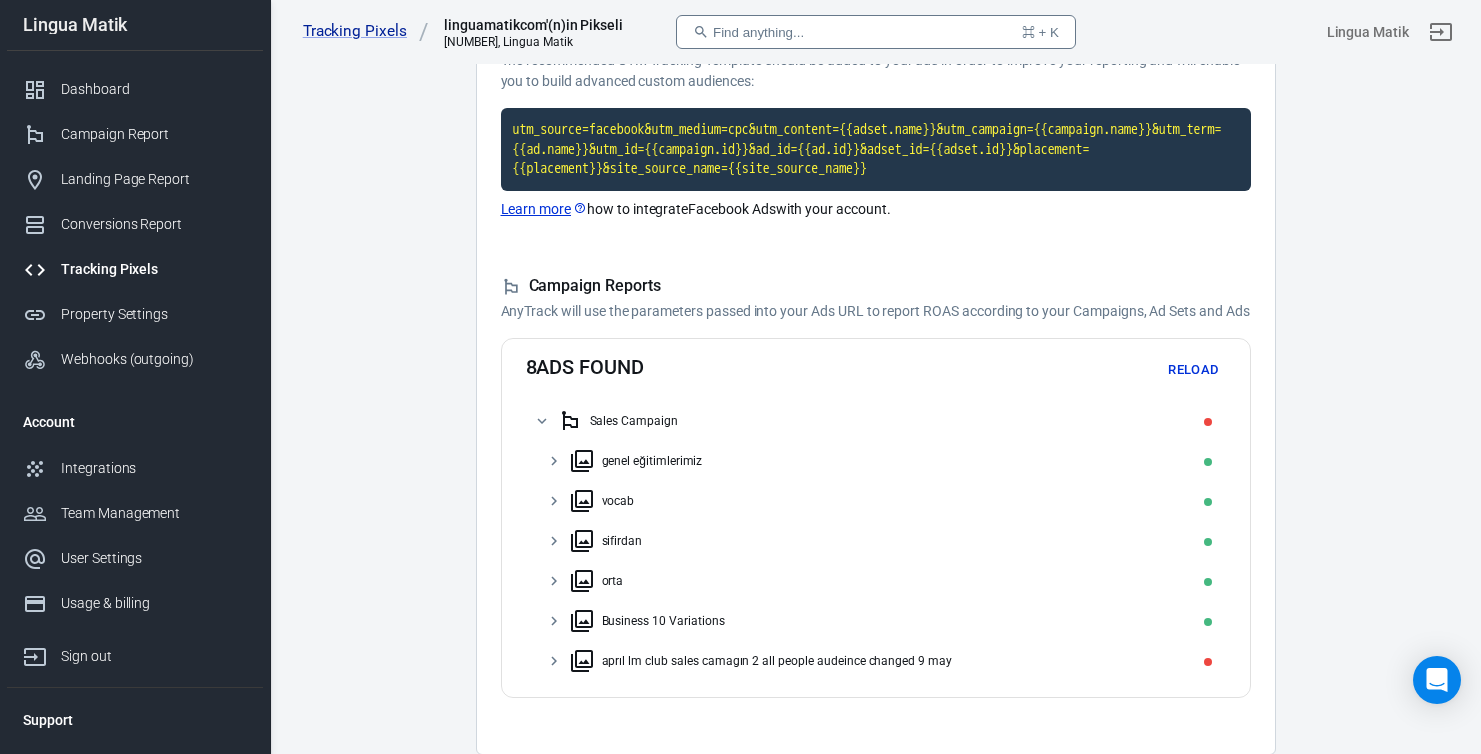 scroll, scrollTop: 342, scrollLeft: 0, axis: vertical 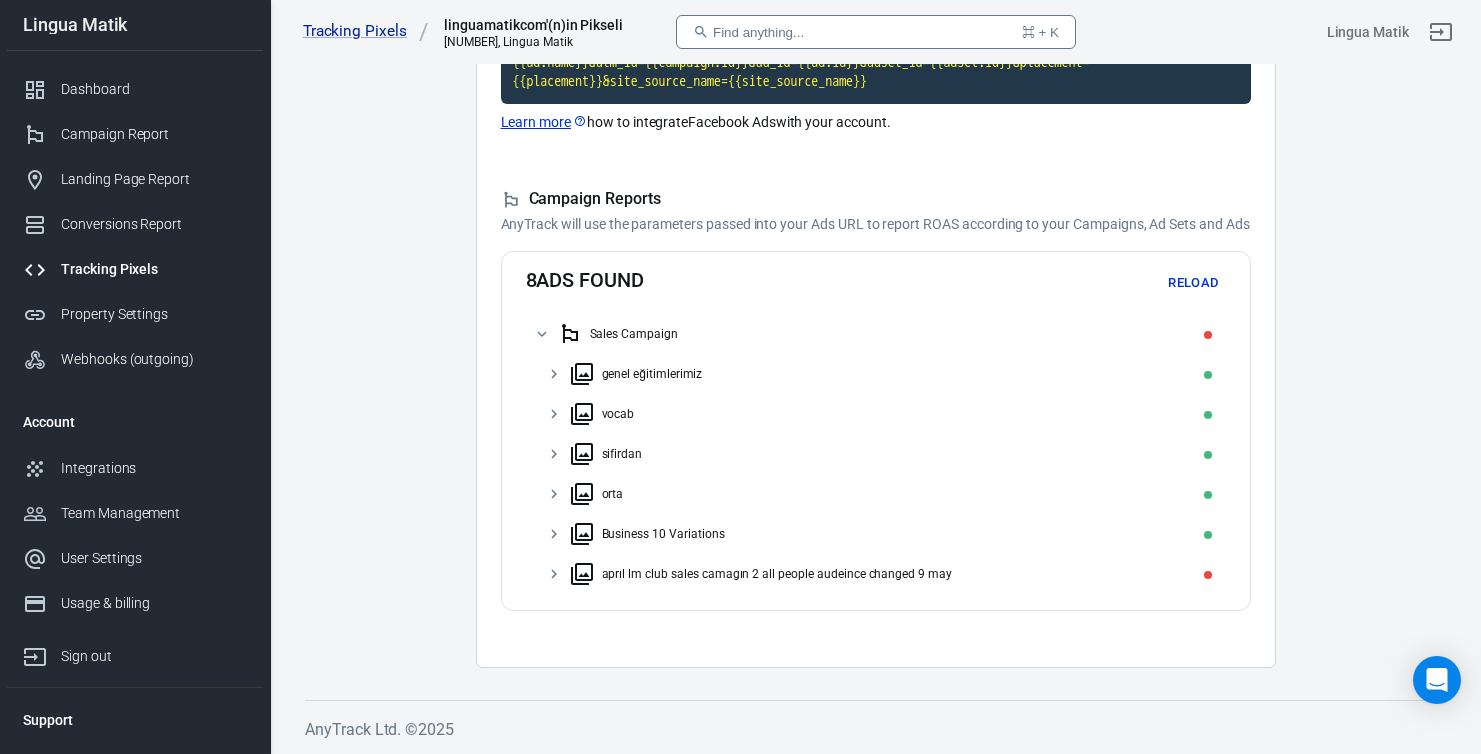 click at bounding box center [554, 574] 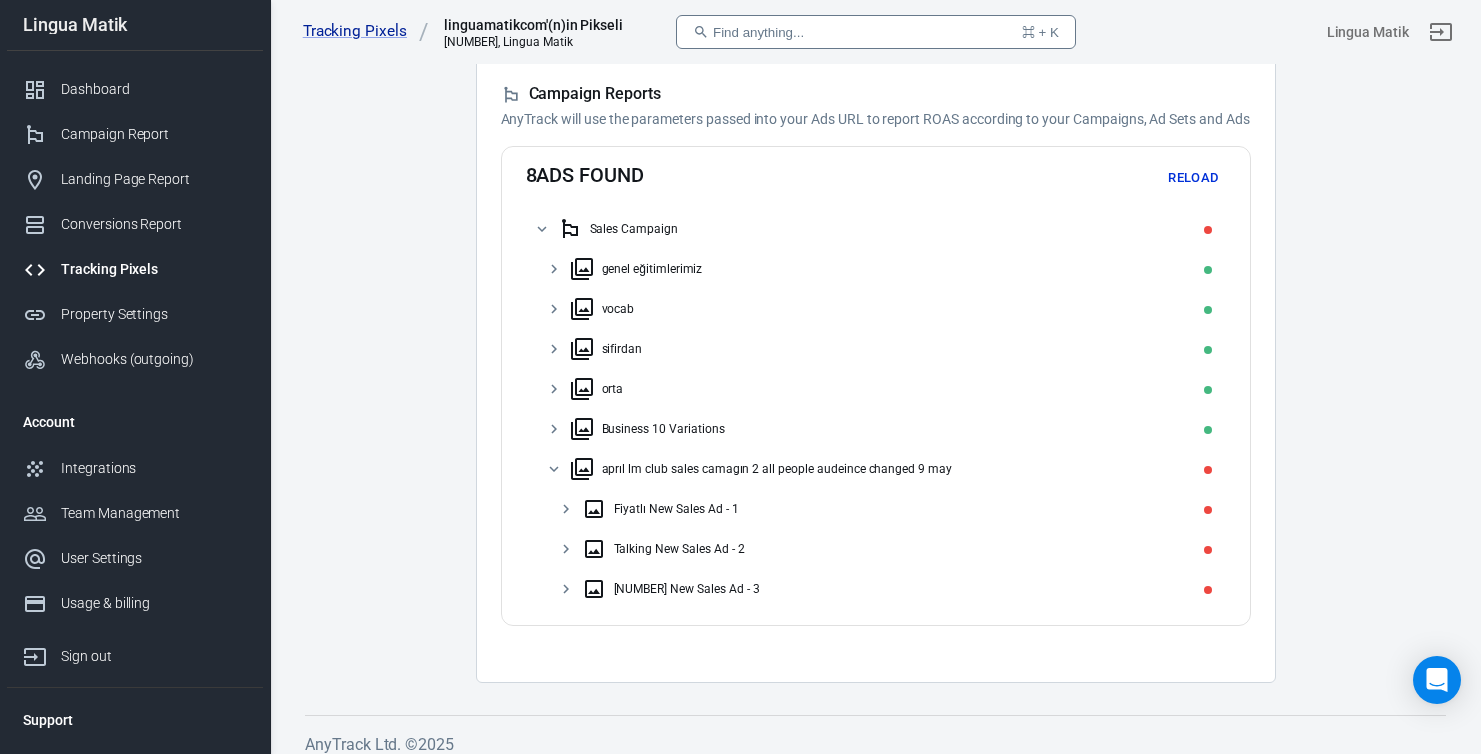 scroll, scrollTop: 462, scrollLeft: 0, axis: vertical 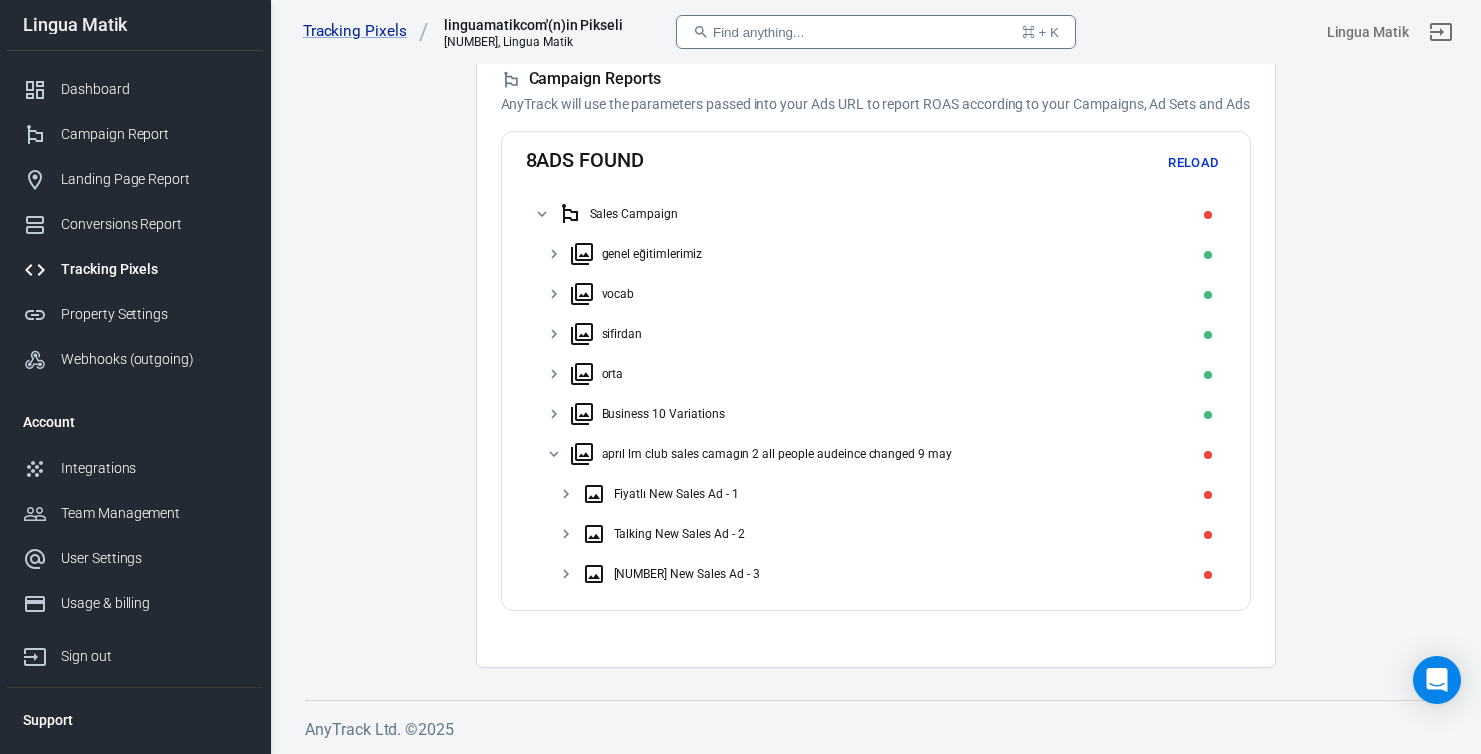 click at bounding box center (554, 454) 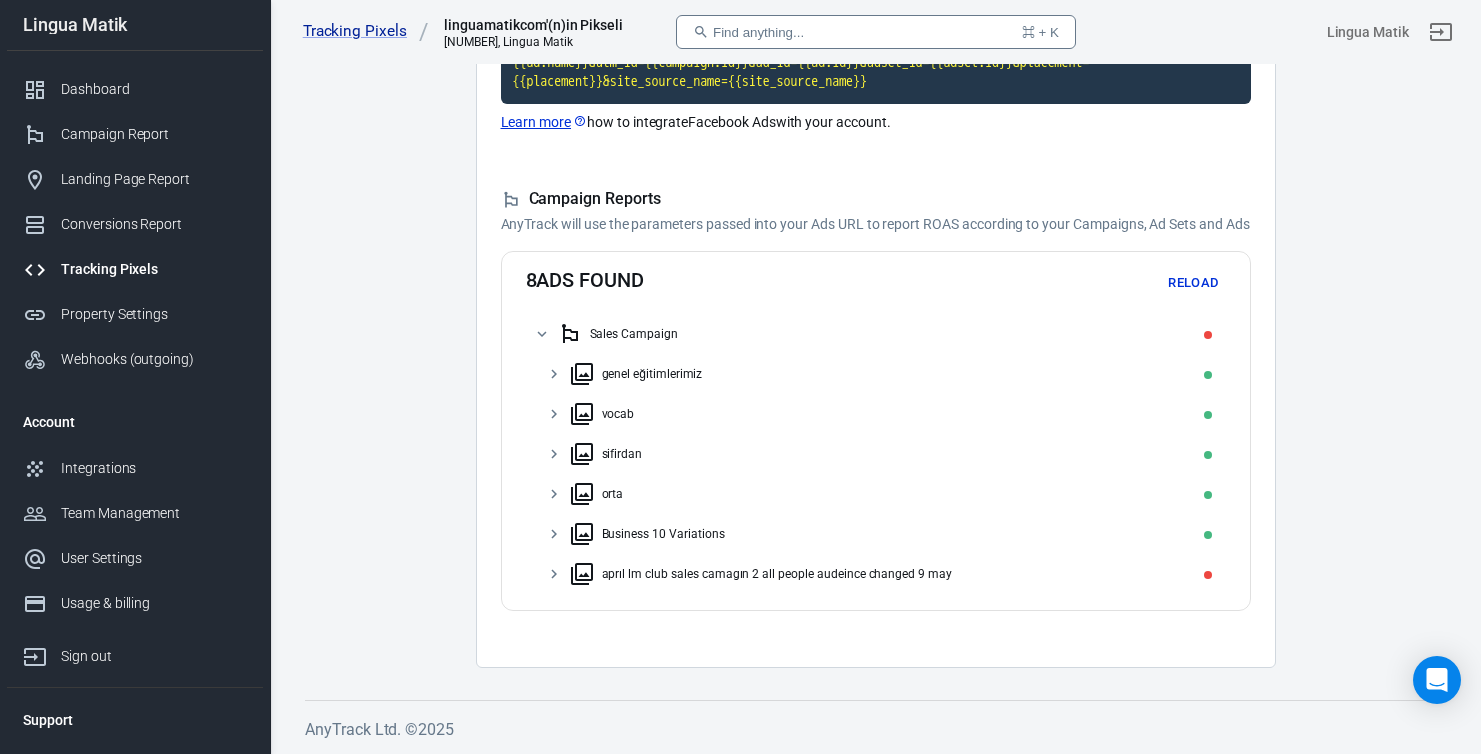 scroll, scrollTop: 342, scrollLeft: 0, axis: vertical 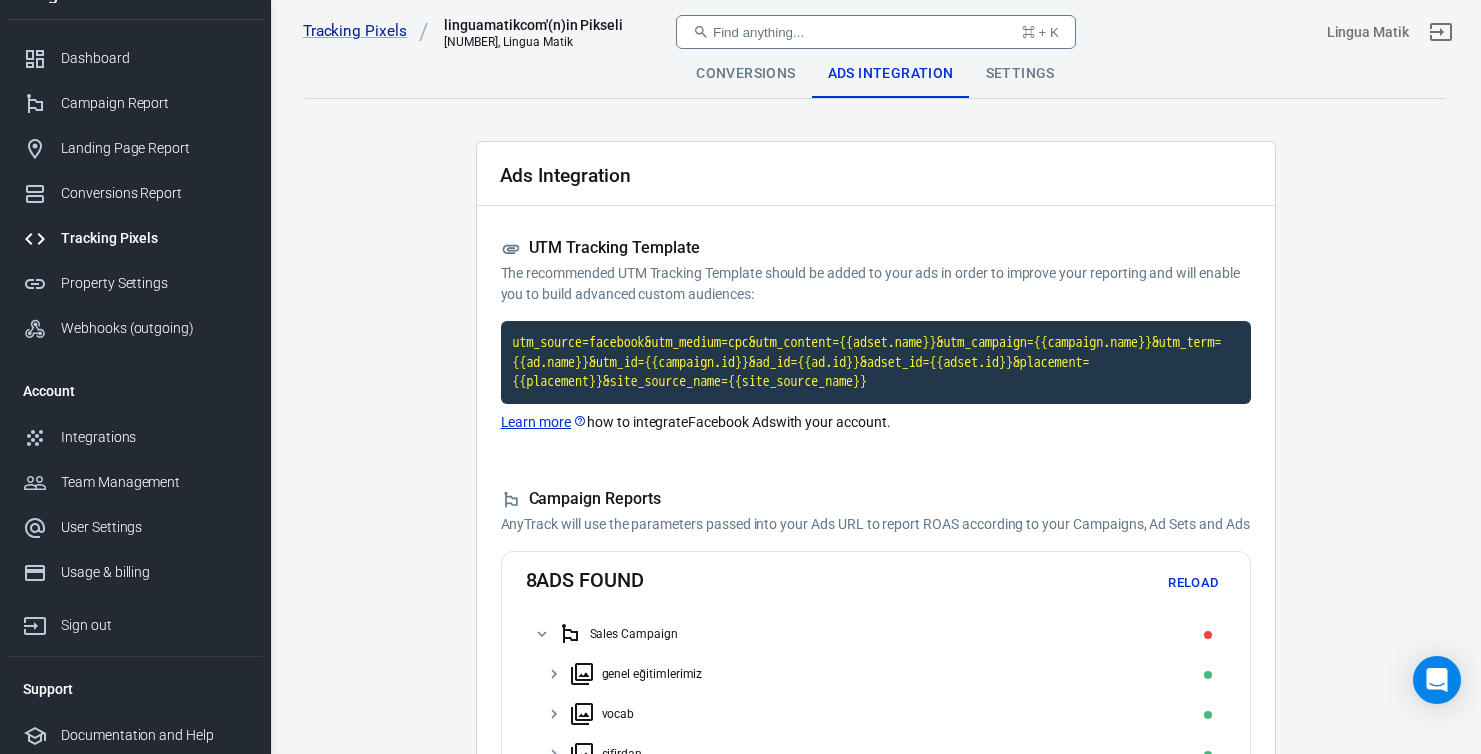 click on "Conversions" at bounding box center (745, 74) 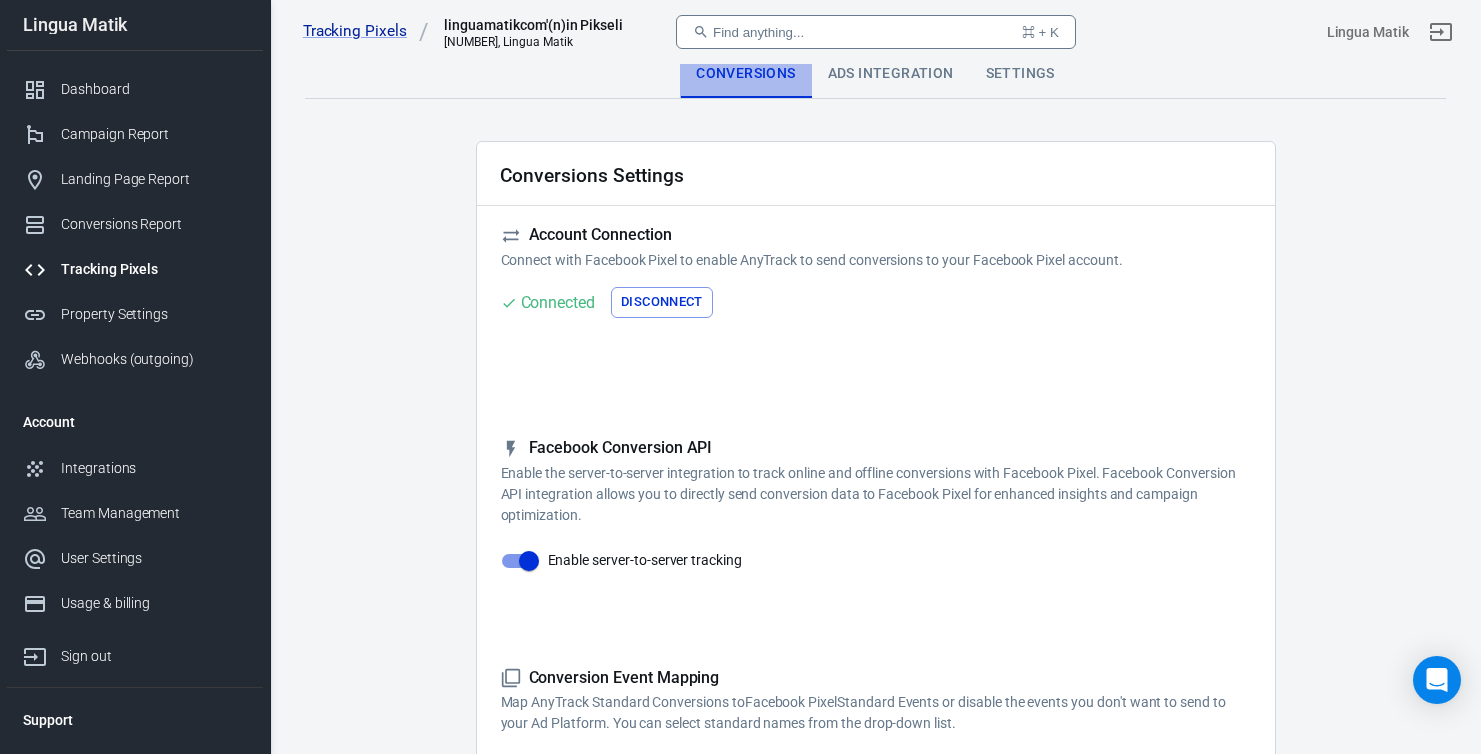 click on "Conversions" at bounding box center (745, 74) 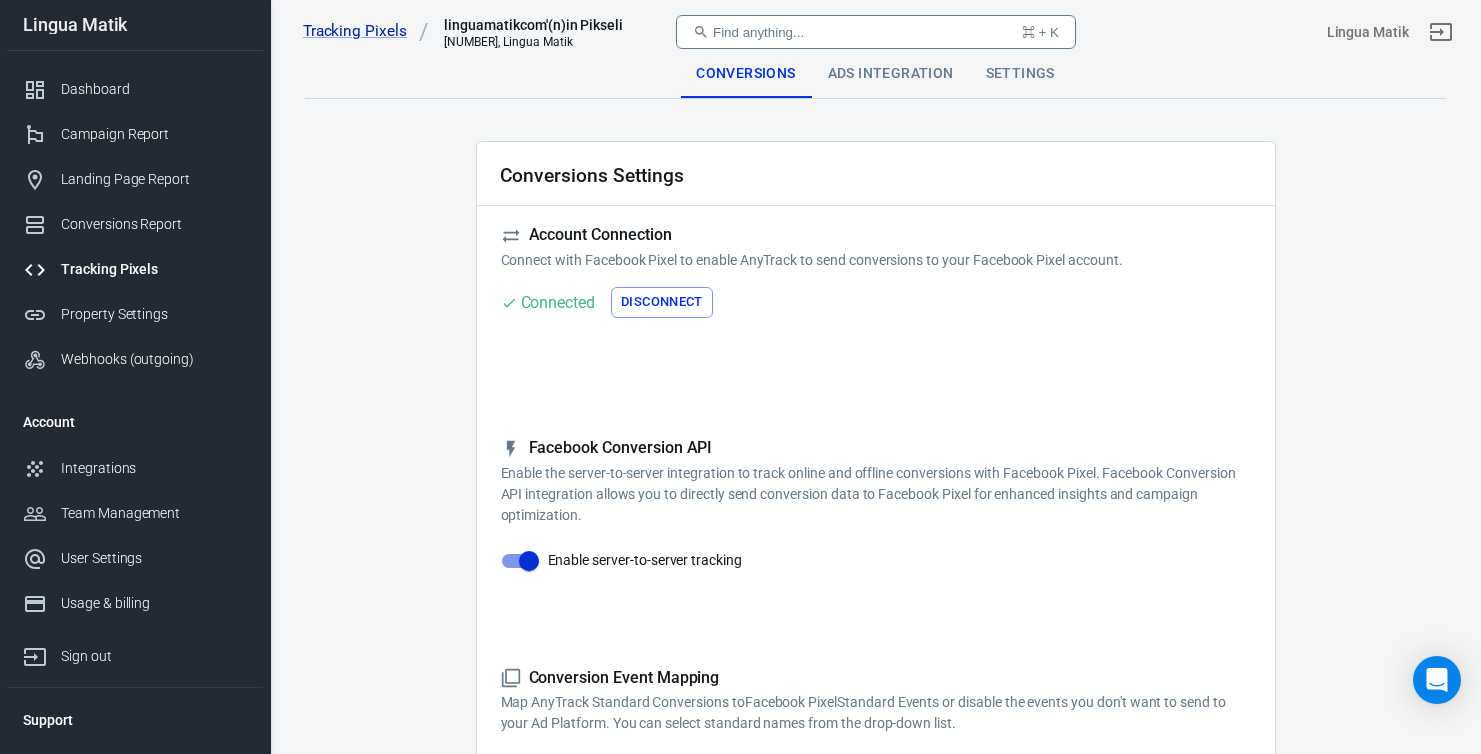 click on "Conversions Ads Integration Settings Conversions Settings Account Connection Connect with Facebook Pixel to enable AnyTrack to send conversions to your Facebook Pixel account. Connected Disconnect Reminder: Don't forget to   add the recommended UTM Tracking Template to your ads   and verify your ads settings. Event Deduplication Disable or remove any TikTok Pixel Code from your website in order to benefit from accurate Conversion Deduplication. Facebook Conversion API Enable the server-to-server integration to track online and offline conversions with Facebook Pixel. Facebook Conversion API integration allows you to directly send conversion data to Facebook Pixel for enhanced insights and campaign optimization. Enable server-to-server tracking Please Note: All conversions are sent to your Ad Pixels & Conversion API in Real Time, however the attribution is processed and affected by each ad platform attribution windows, limitations and data privacy restrictions.   Learn more »   Conversion Event Mapping Lead" at bounding box center [875, 863] 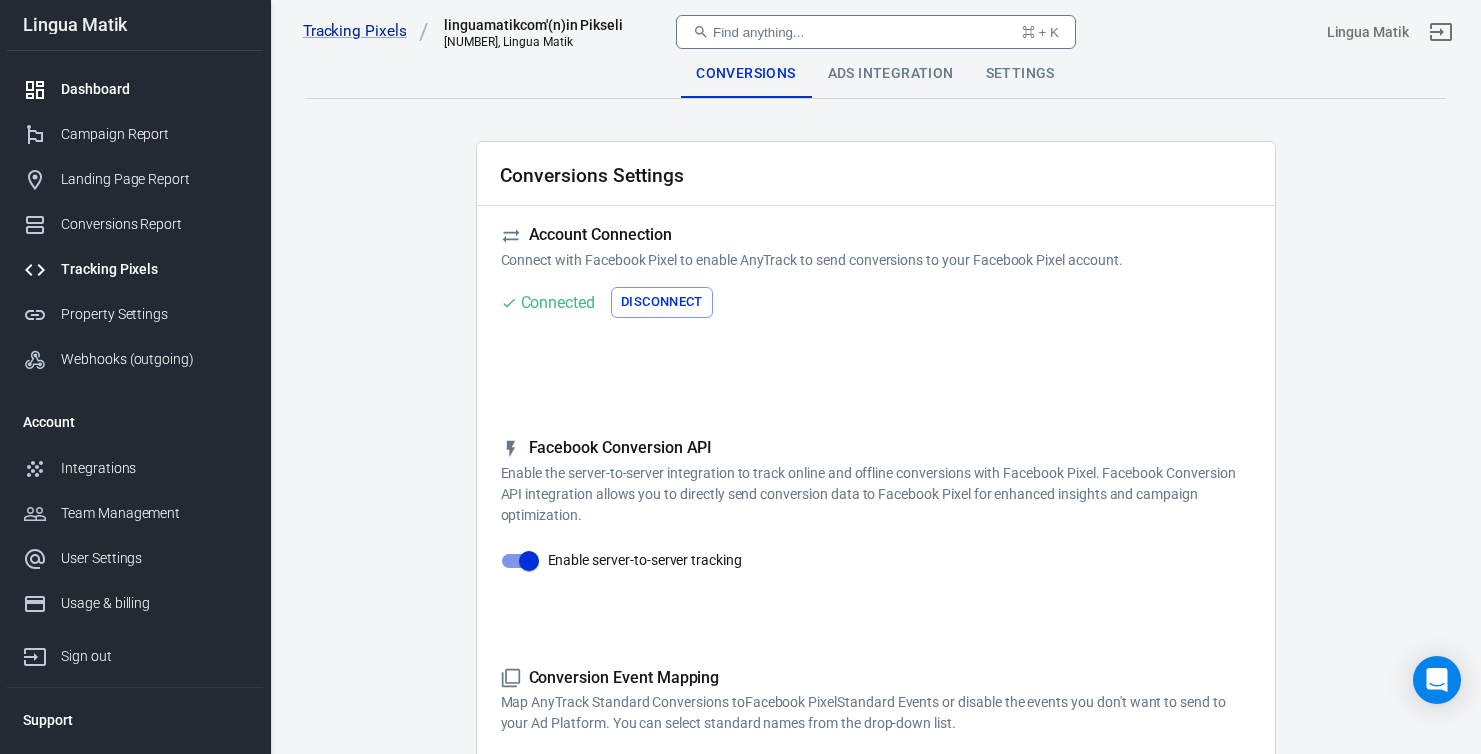 click on "Dashboard" at bounding box center (154, 89) 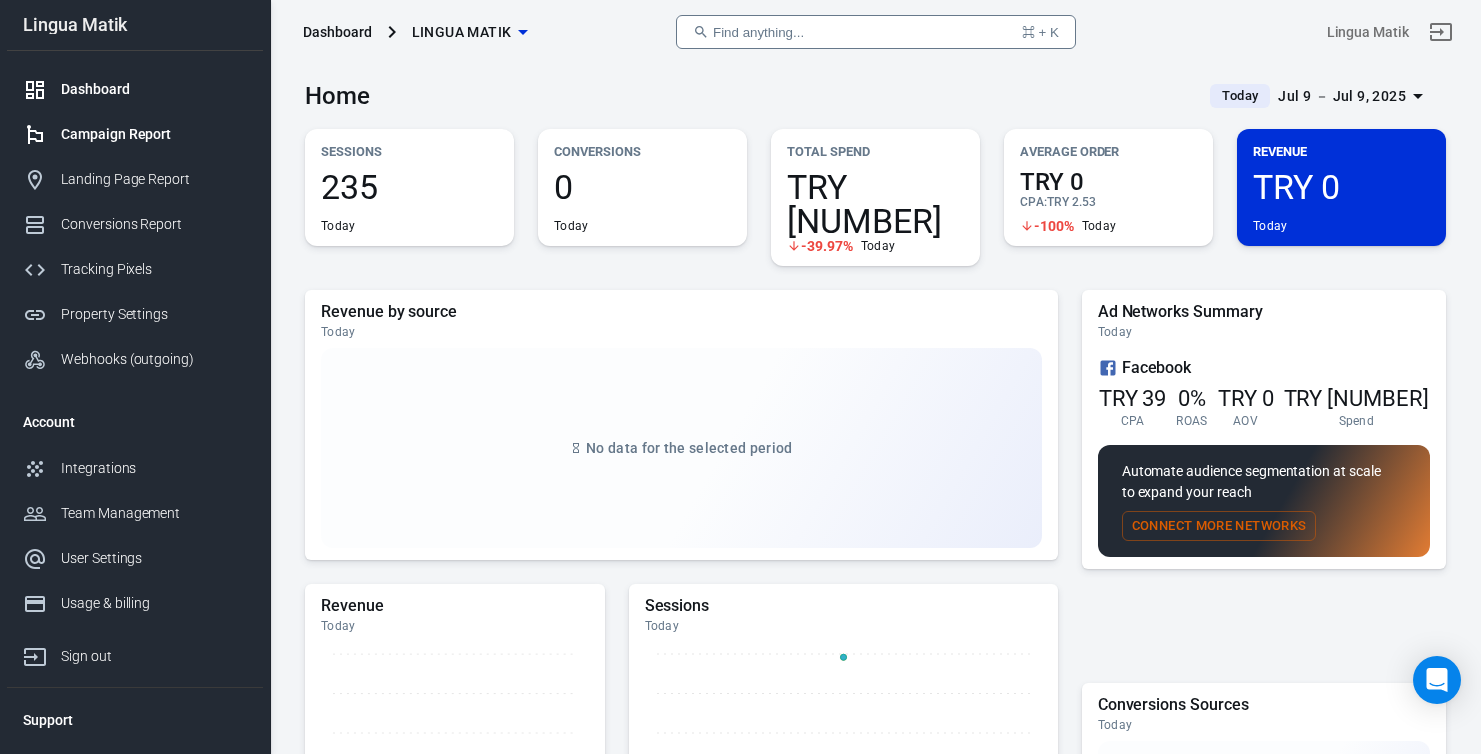 click on "Campaign Report" at bounding box center [154, 134] 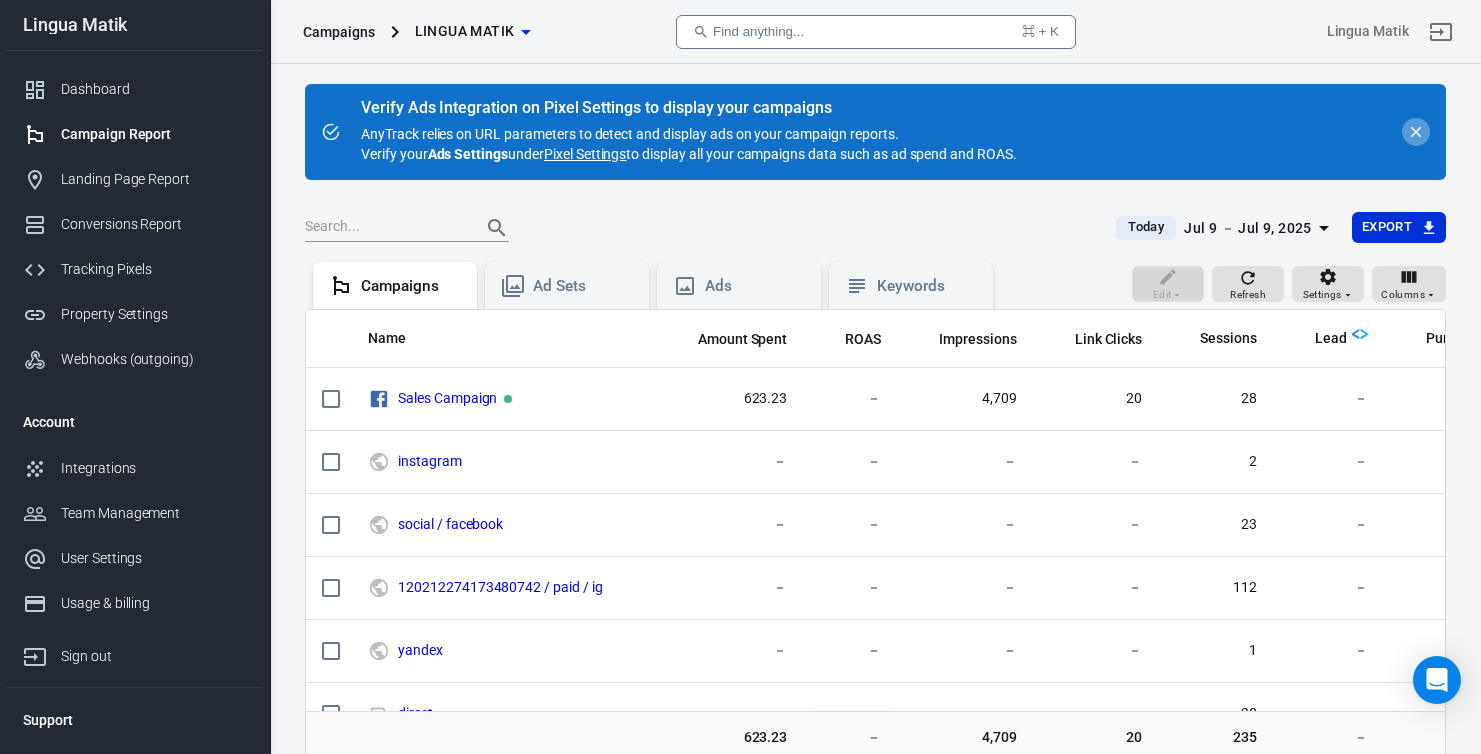 click at bounding box center (1416, 132) 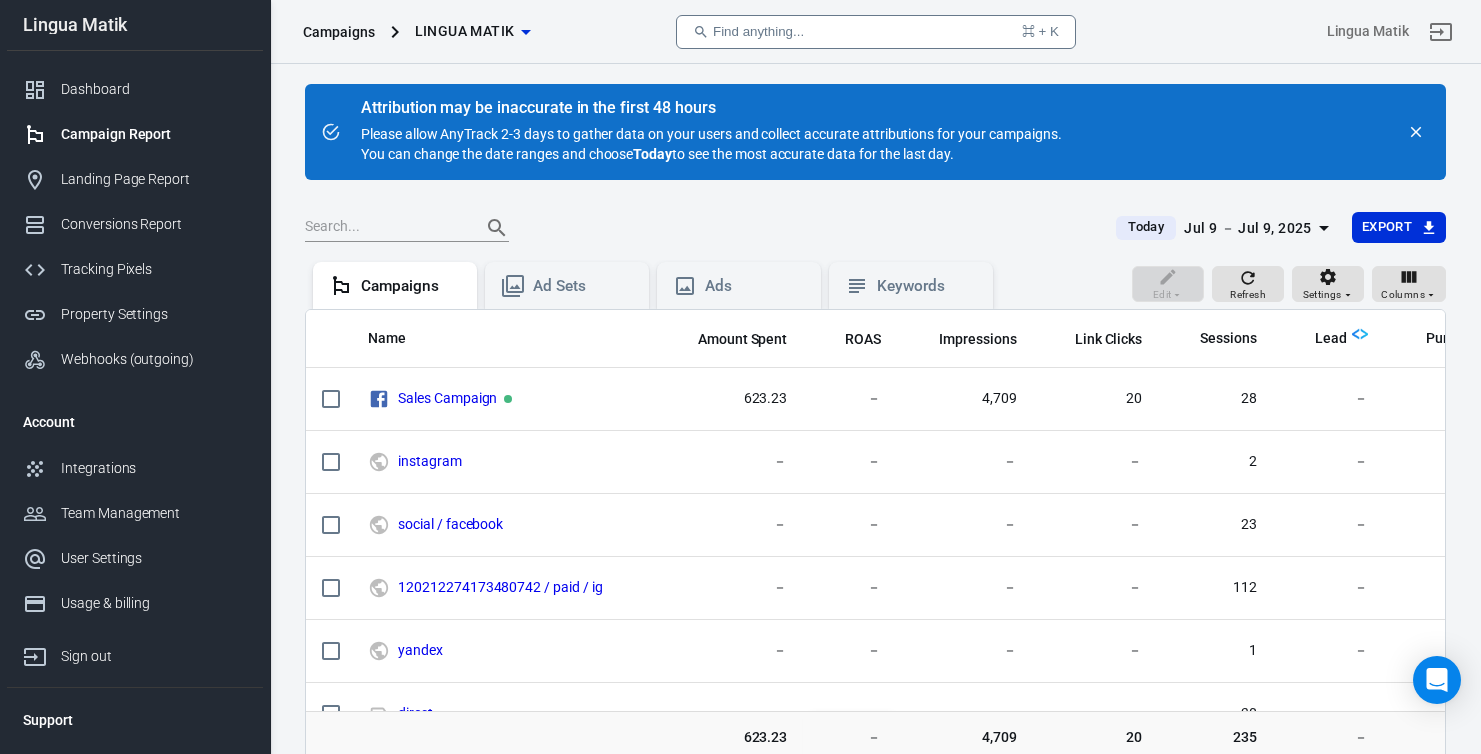 click at bounding box center (1416, 132) 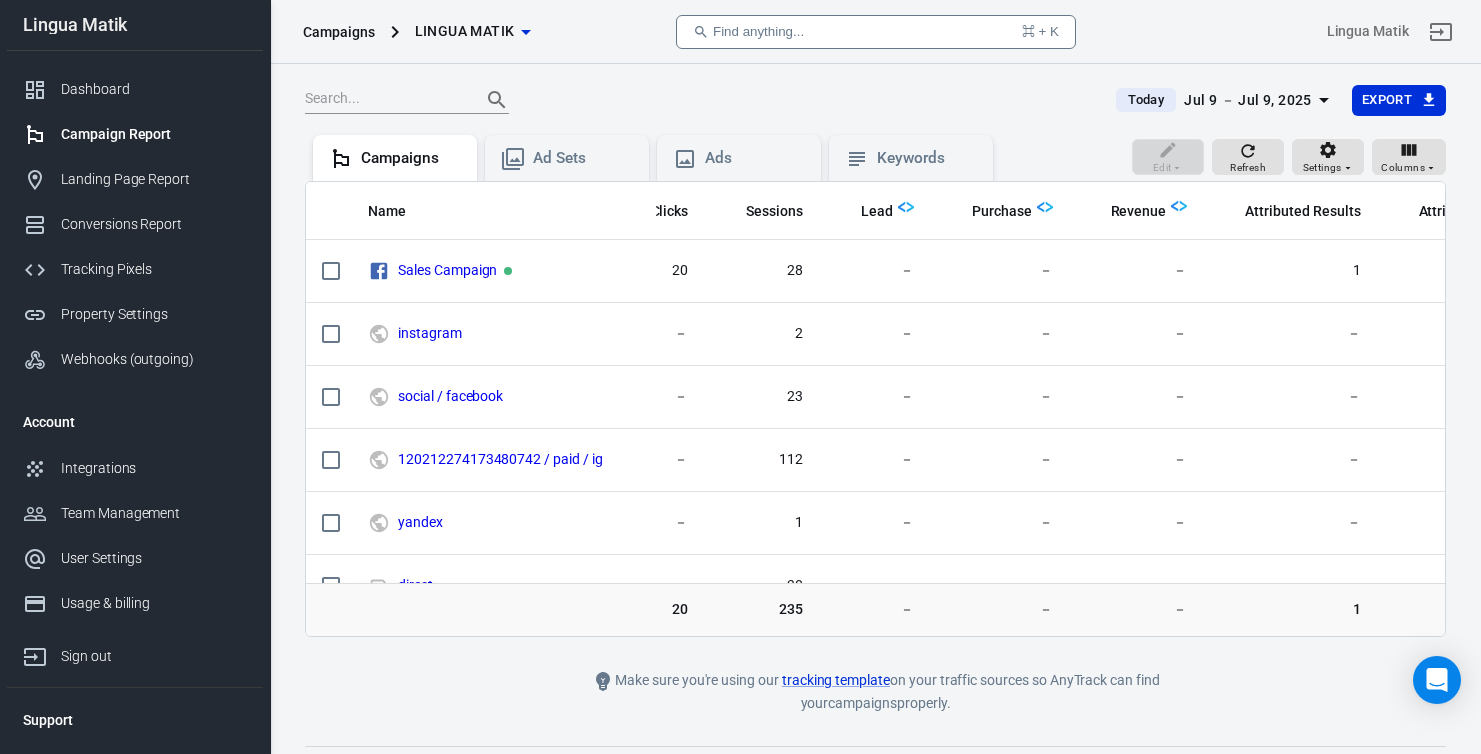 scroll, scrollTop: 0, scrollLeft: 455, axis: horizontal 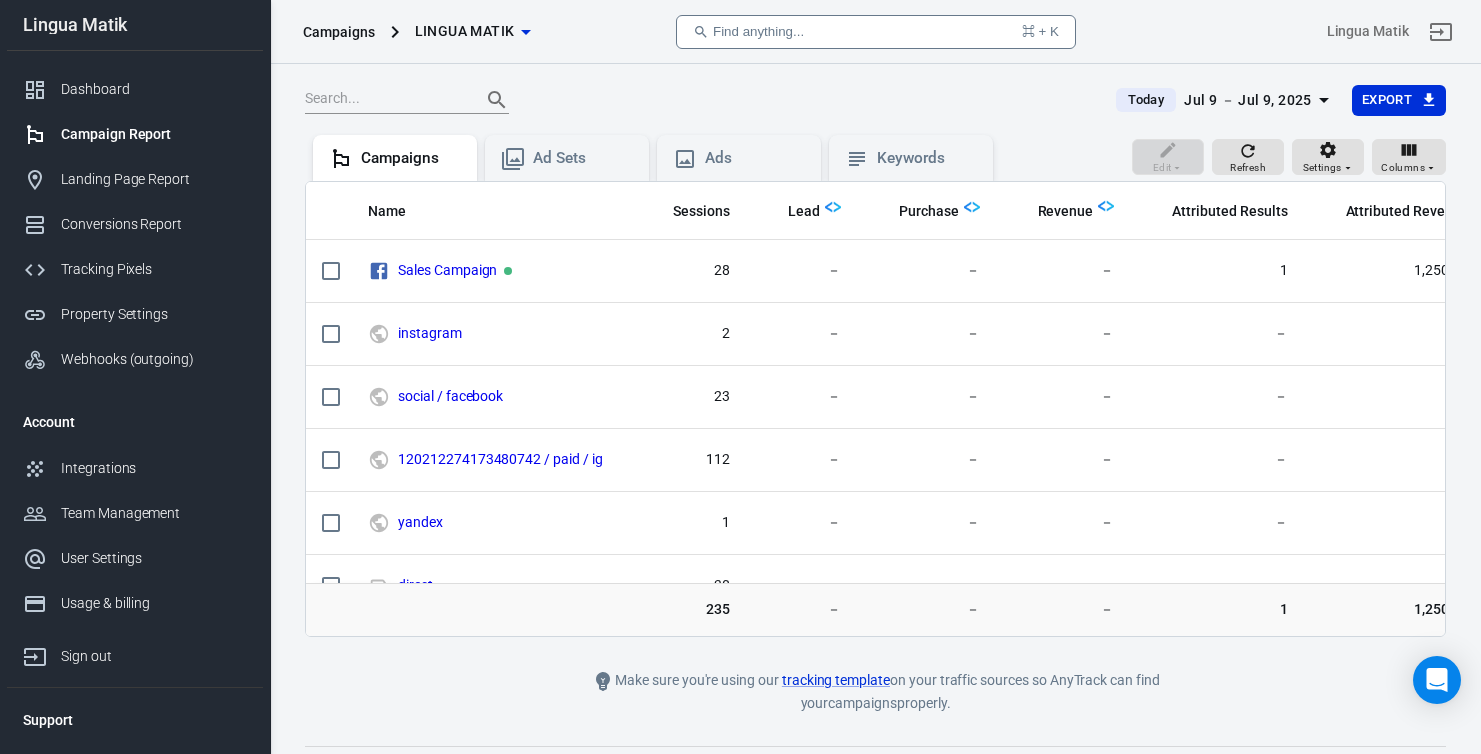 drag, startPoint x: 977, startPoint y: 631, endPoint x: 1058, endPoint y: 642, distance: 81.7435 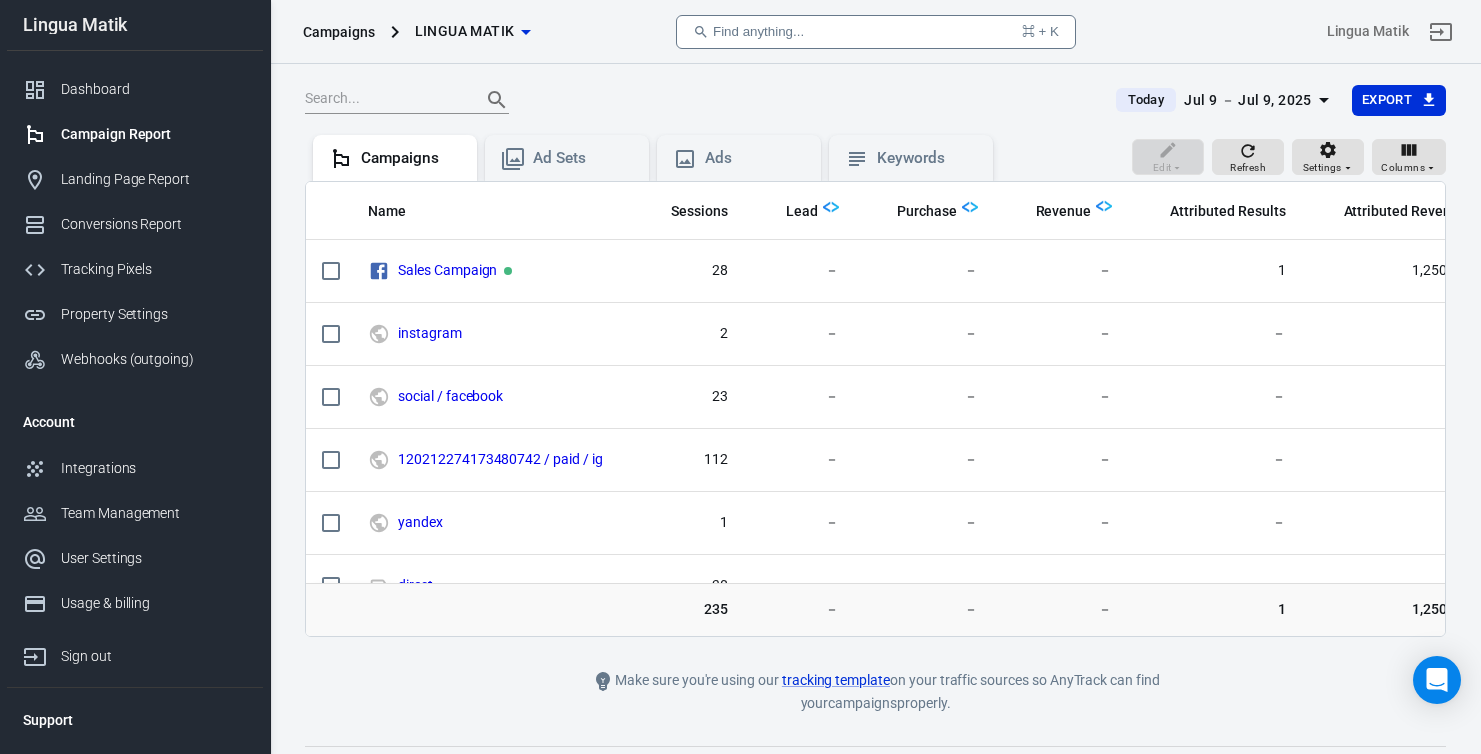 scroll, scrollTop: 0, scrollLeft: 550, axis: horizontal 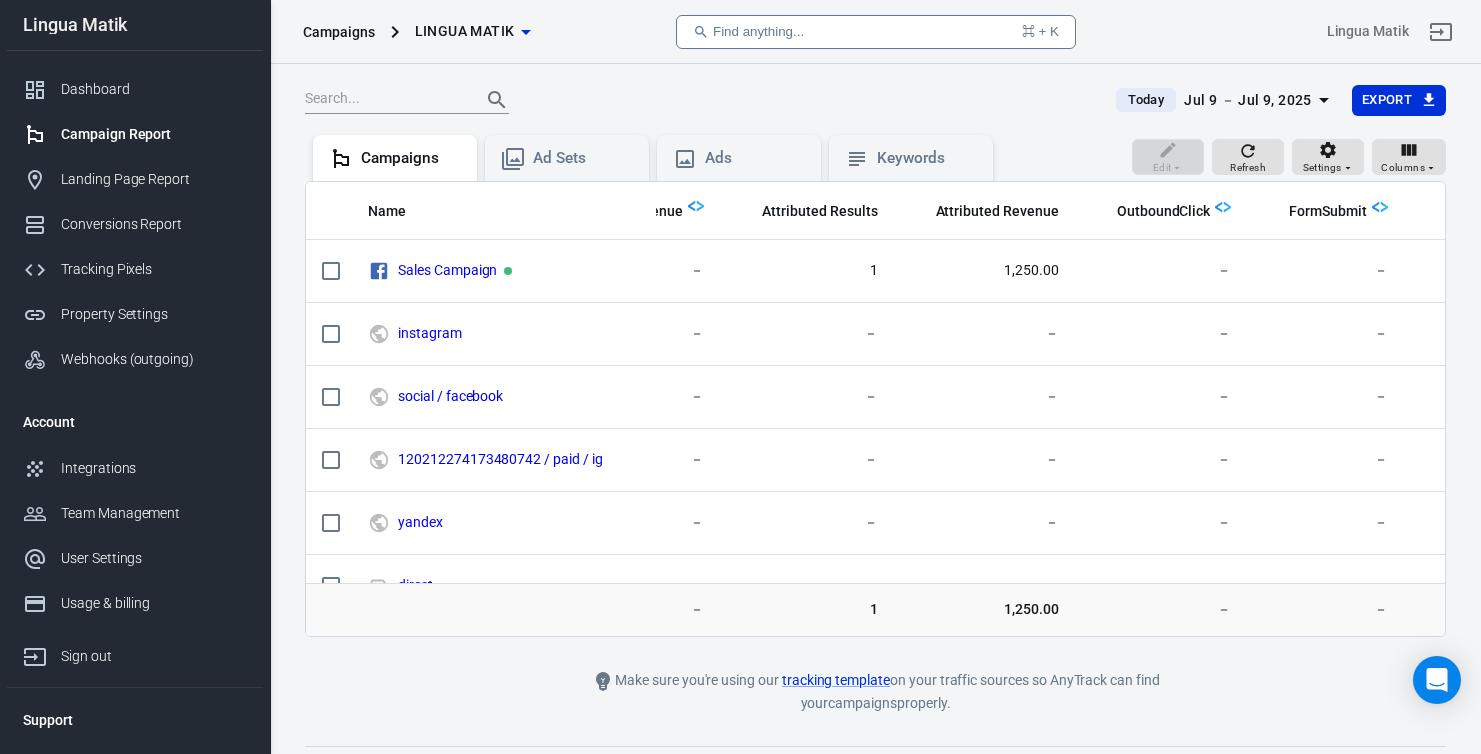 drag, startPoint x: 1010, startPoint y: 632, endPoint x: 1156, endPoint y: 646, distance: 146.6697 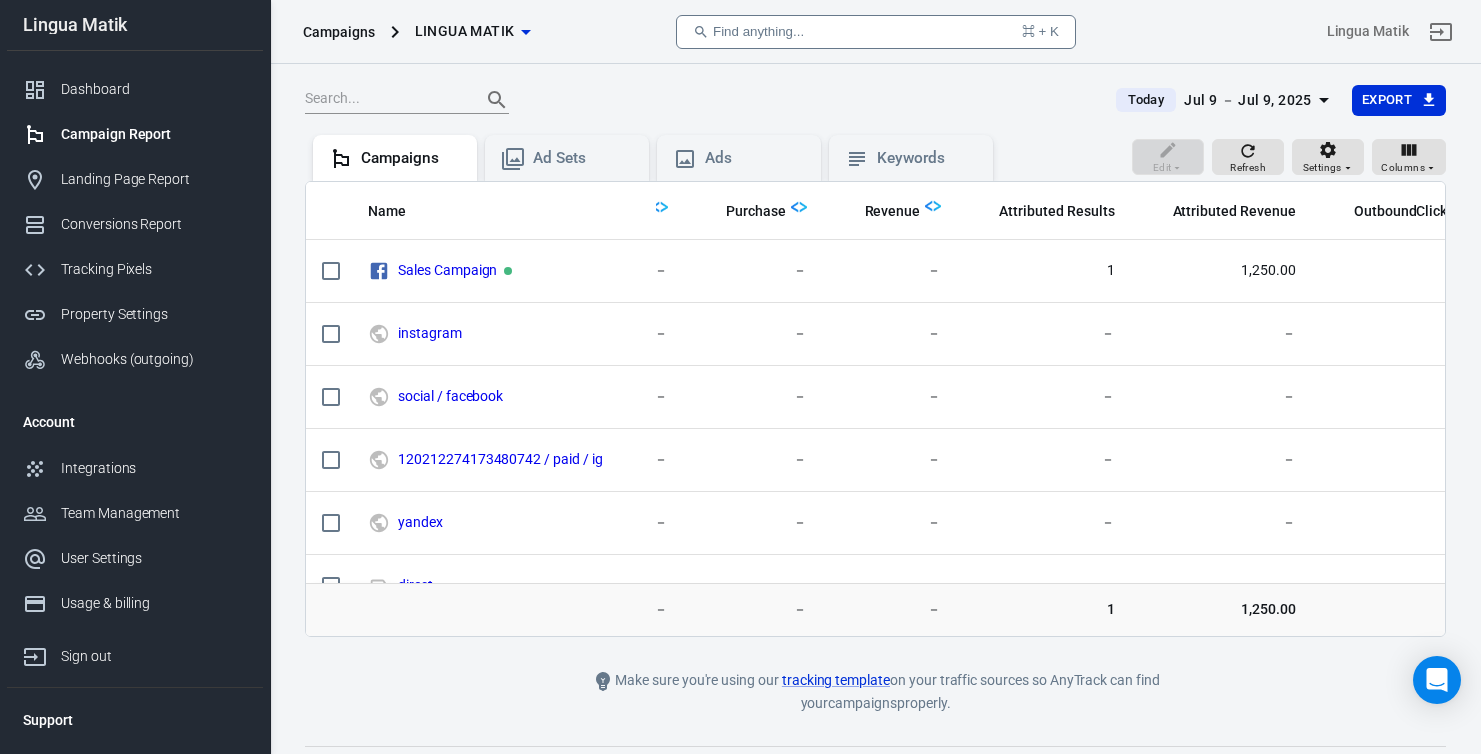 scroll, scrollTop: 0, scrollLeft: 668, axis: horizontal 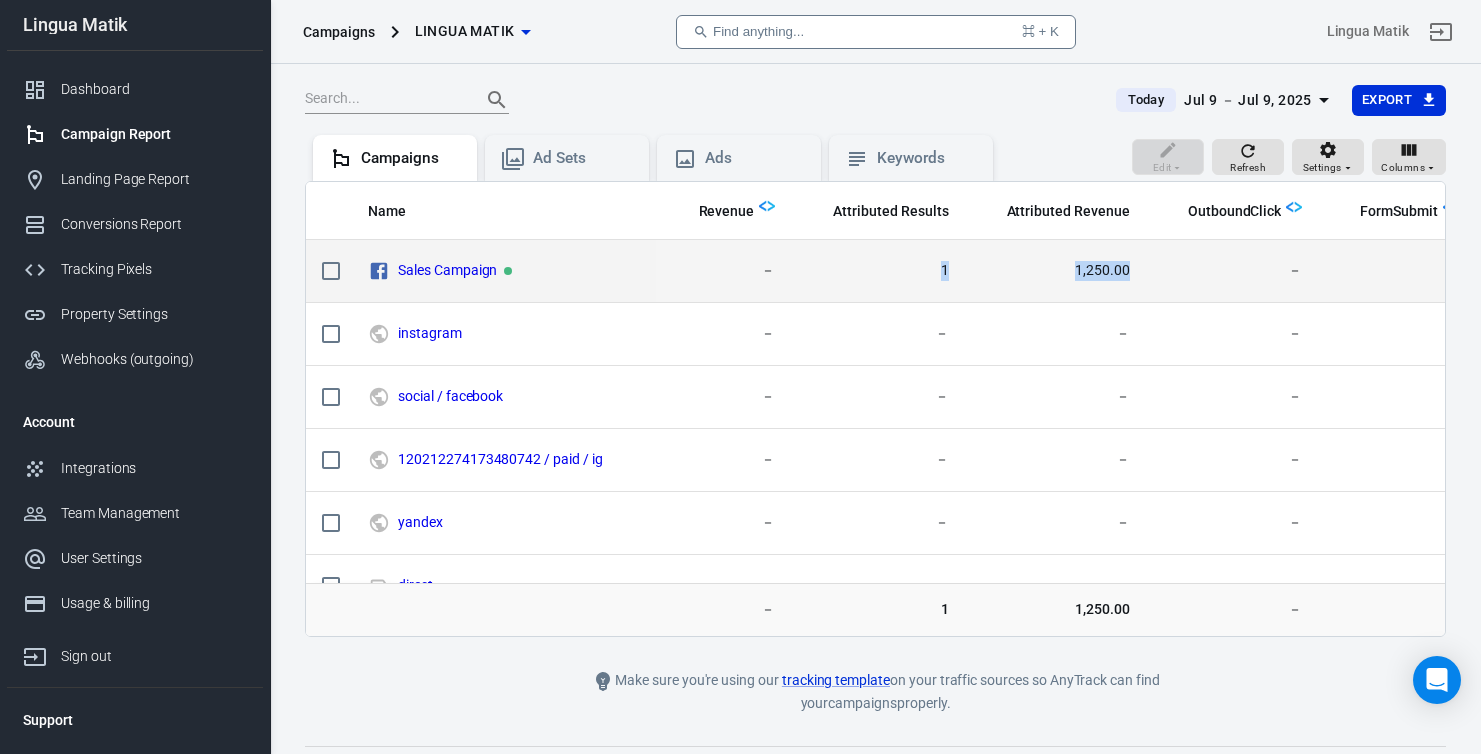 drag, startPoint x: 1148, startPoint y: 275, endPoint x: 879, endPoint y: 278, distance: 269.01672 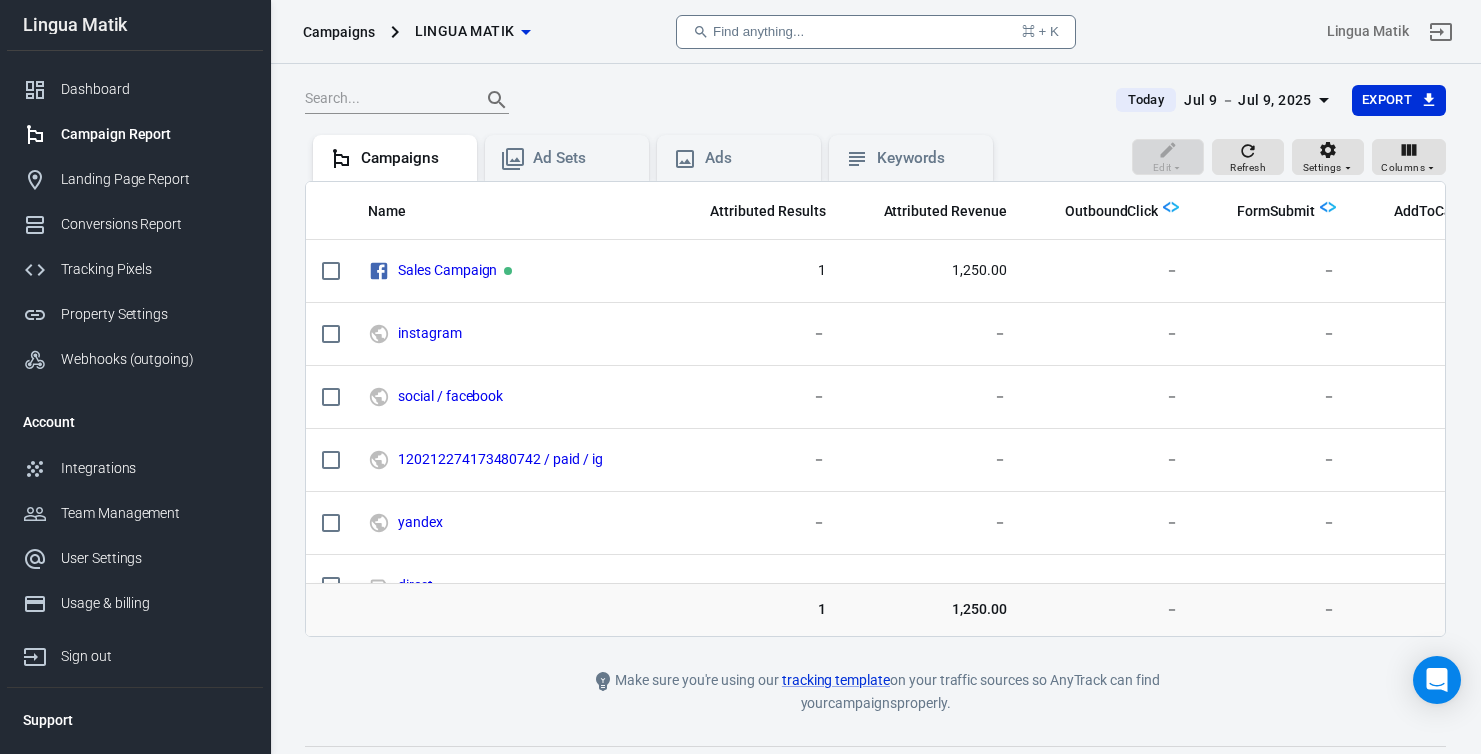 scroll, scrollTop: 0, scrollLeft: 1041, axis: horizontal 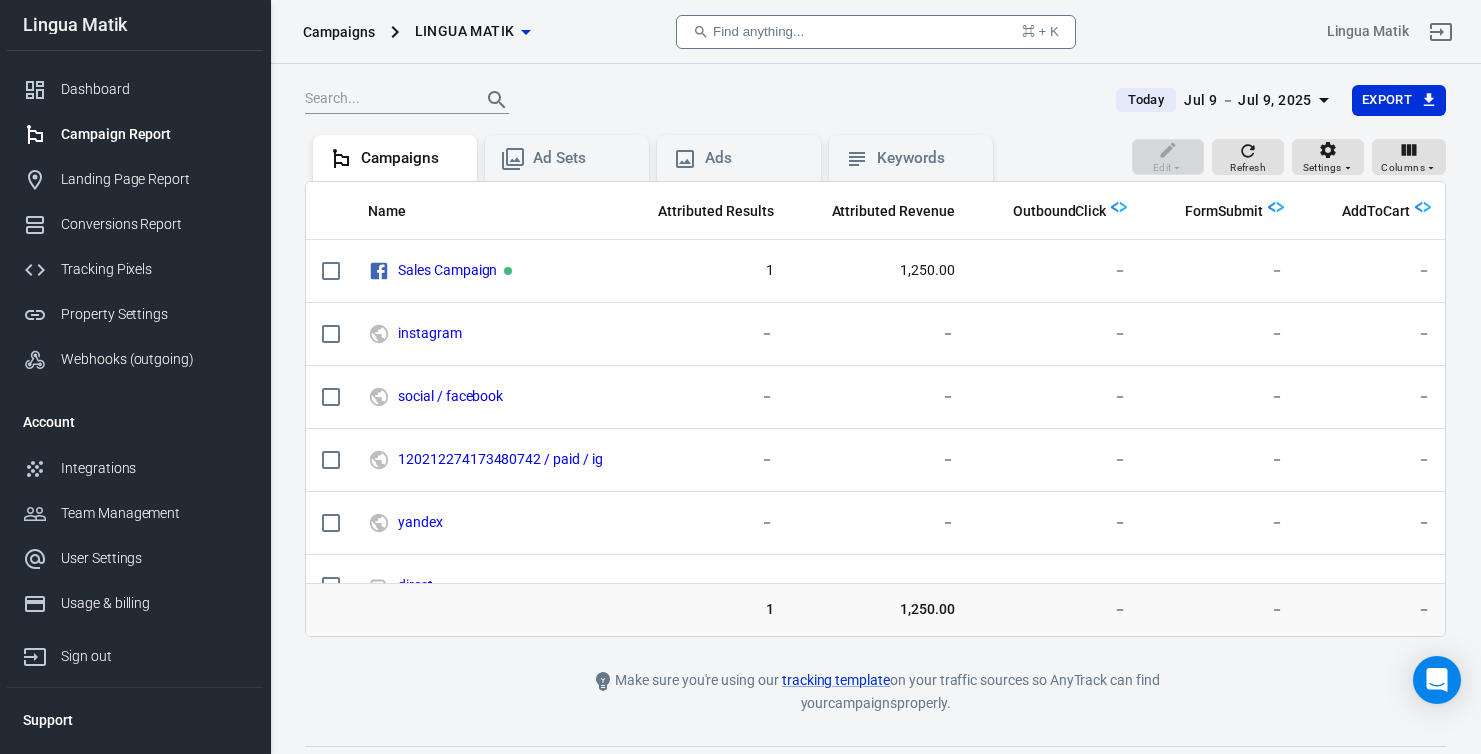 drag, startPoint x: 1225, startPoint y: 650, endPoint x: 1140, endPoint y: 651, distance: 85.00588 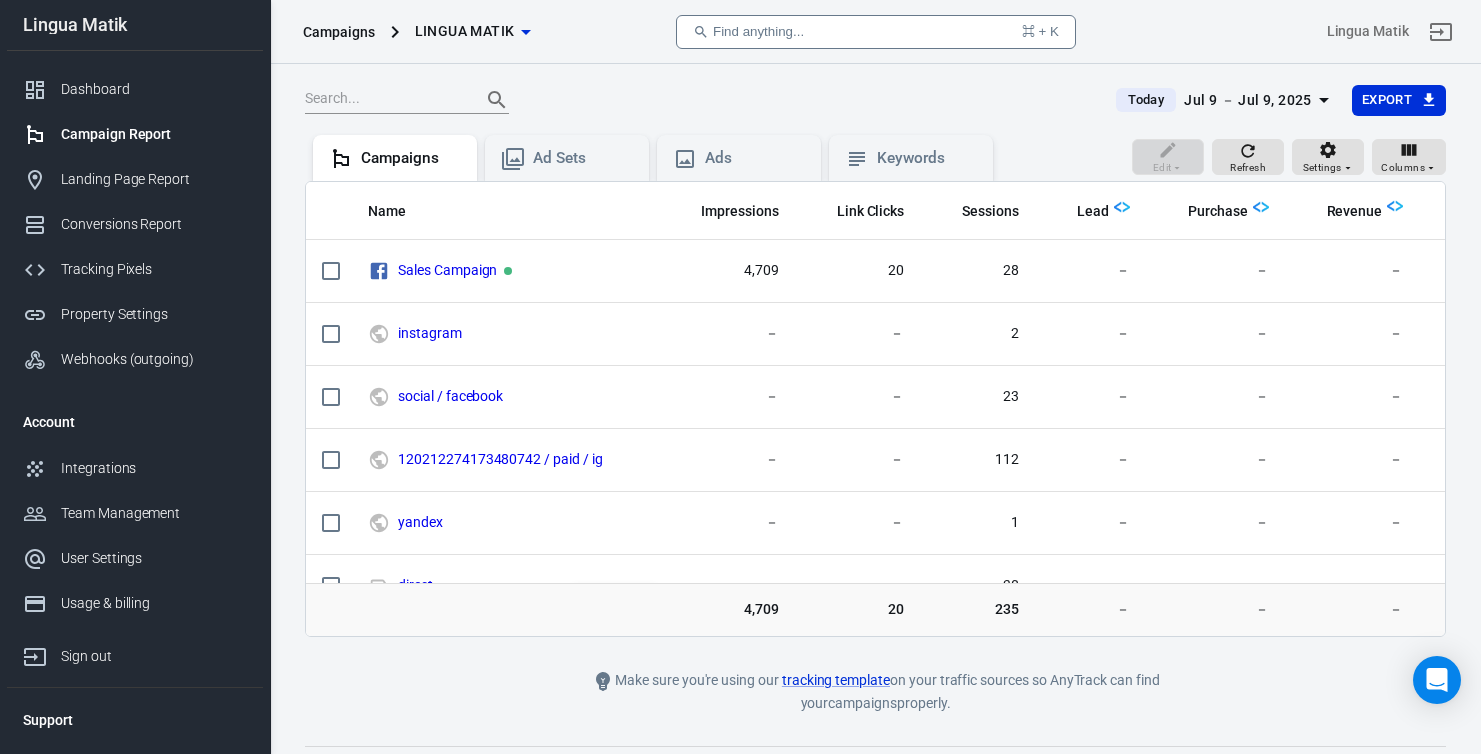 scroll, scrollTop: 0, scrollLeft: 236, axis: horizontal 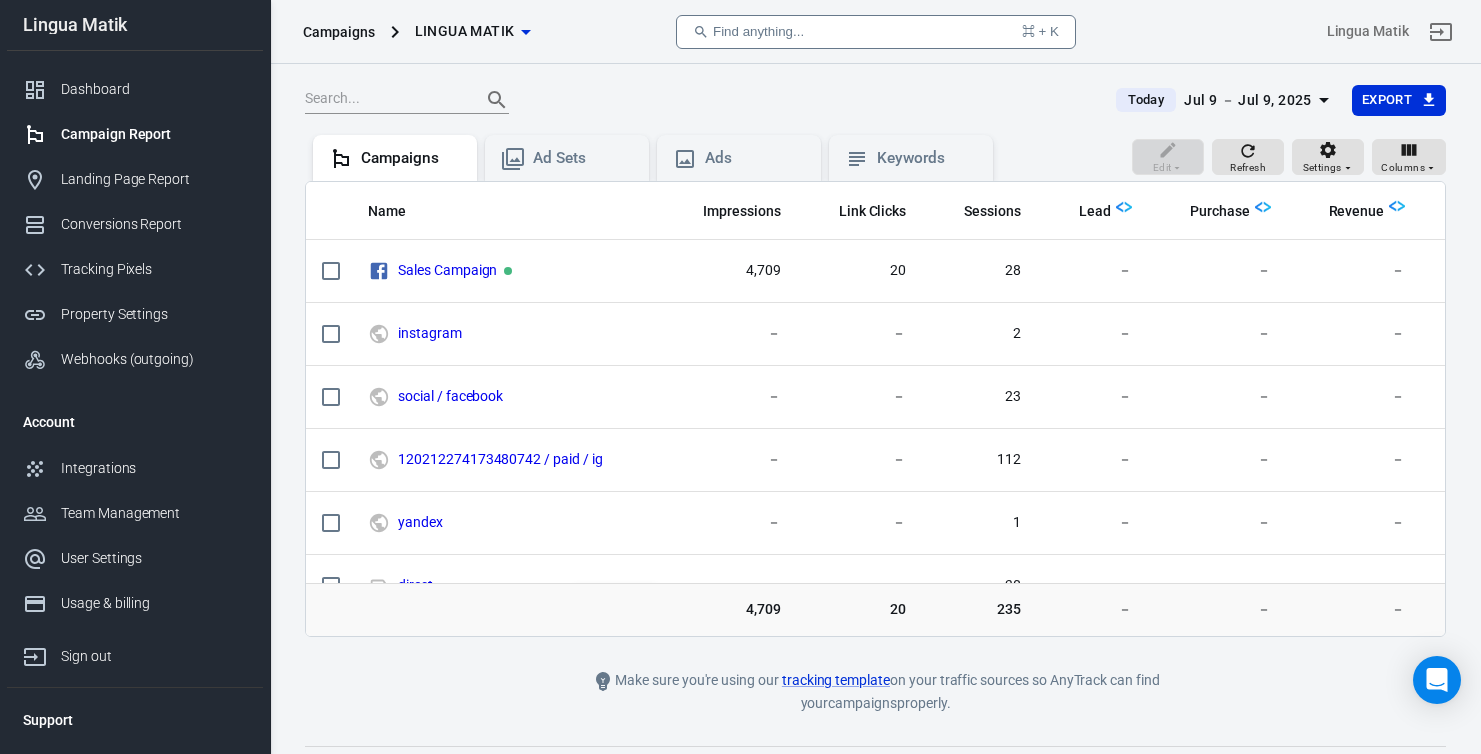 click on "4,709" at bounding box center [729, 610] 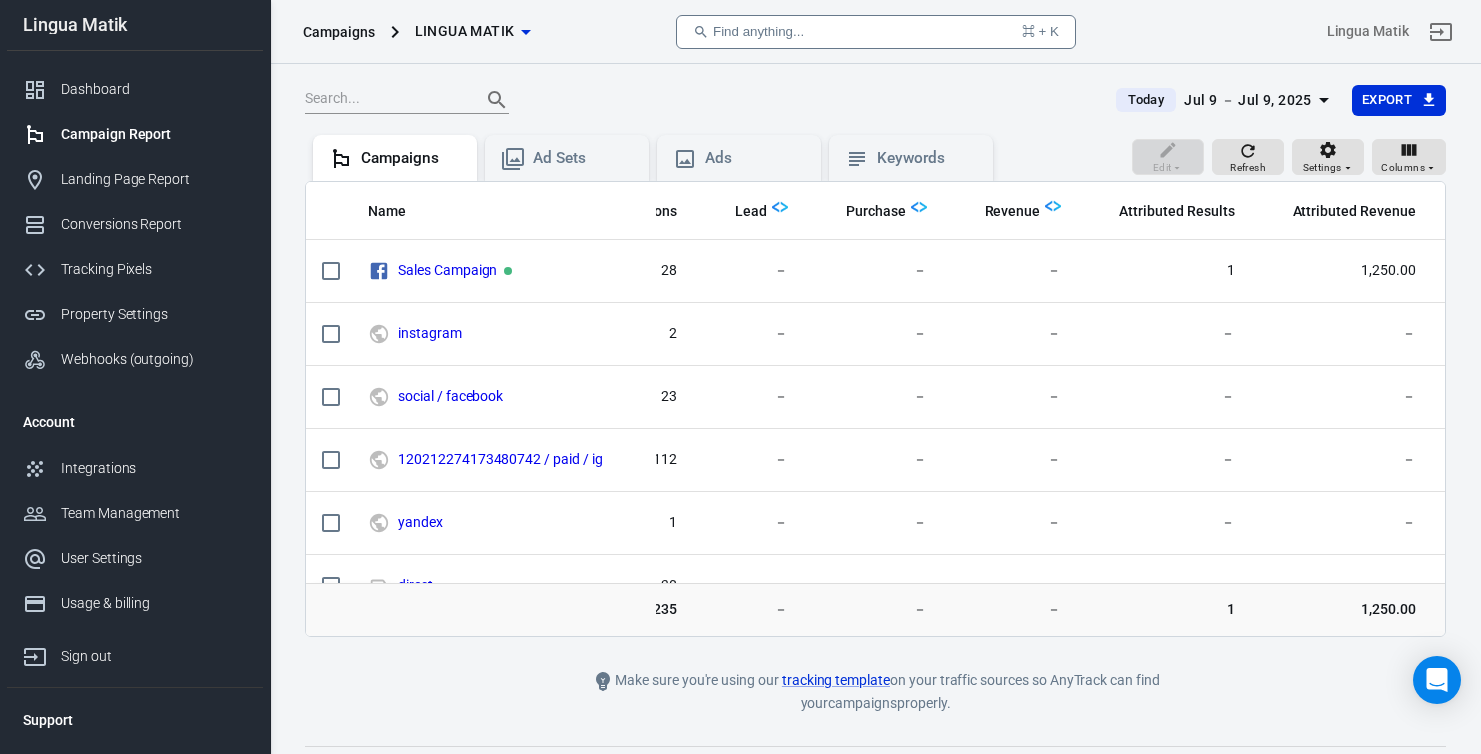scroll, scrollTop: 0, scrollLeft: 569, axis: horizontal 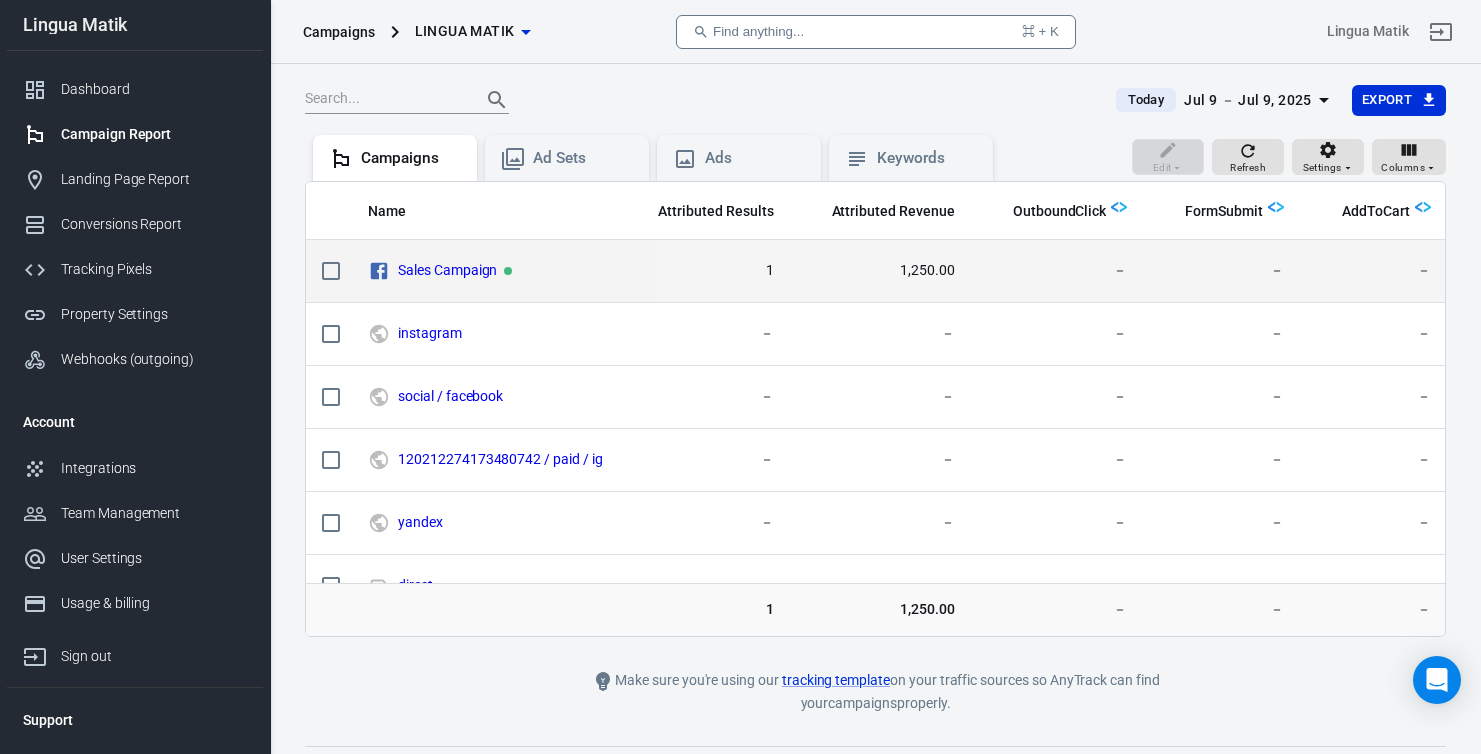 click on "－" at bounding box center (1373, 271) 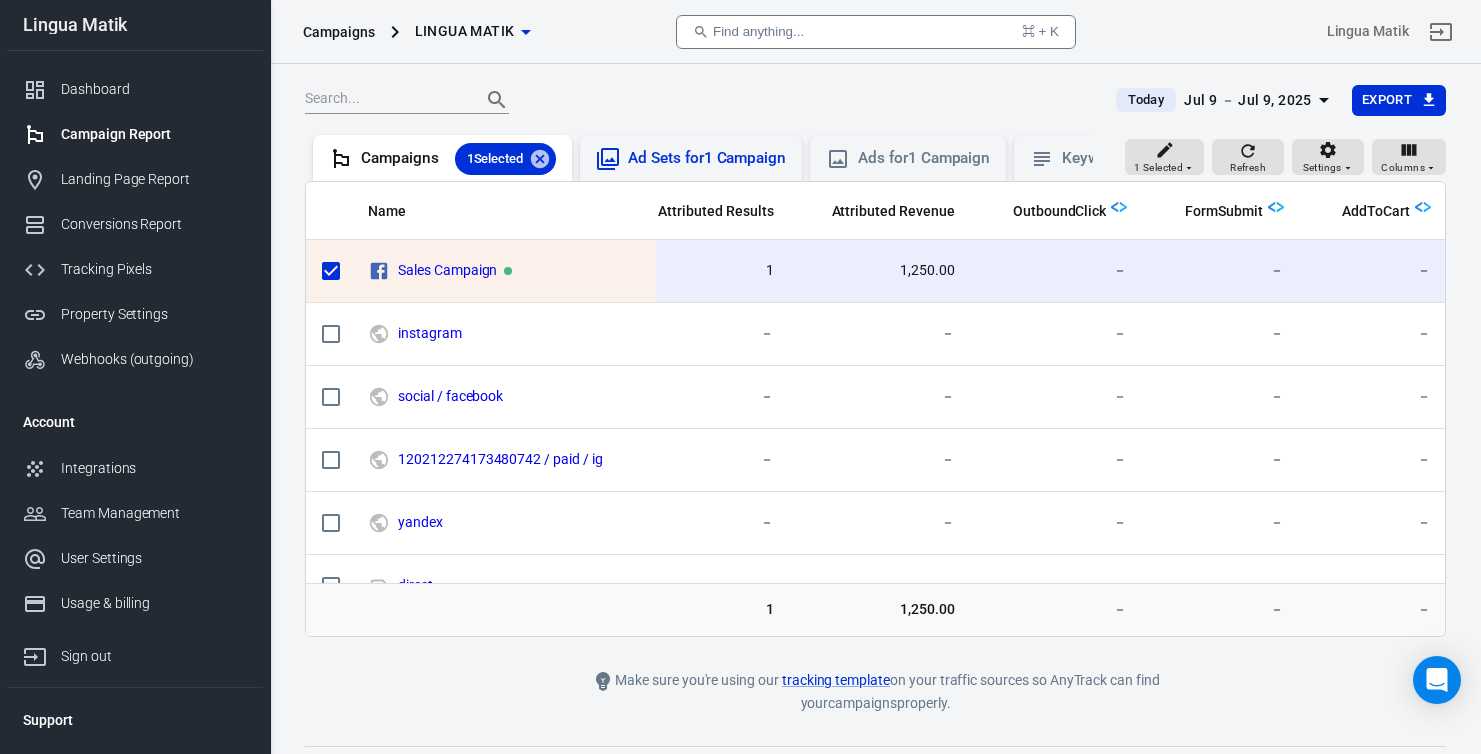 click on "Ad Sets   for  1   Campaign" at bounding box center [707, 158] 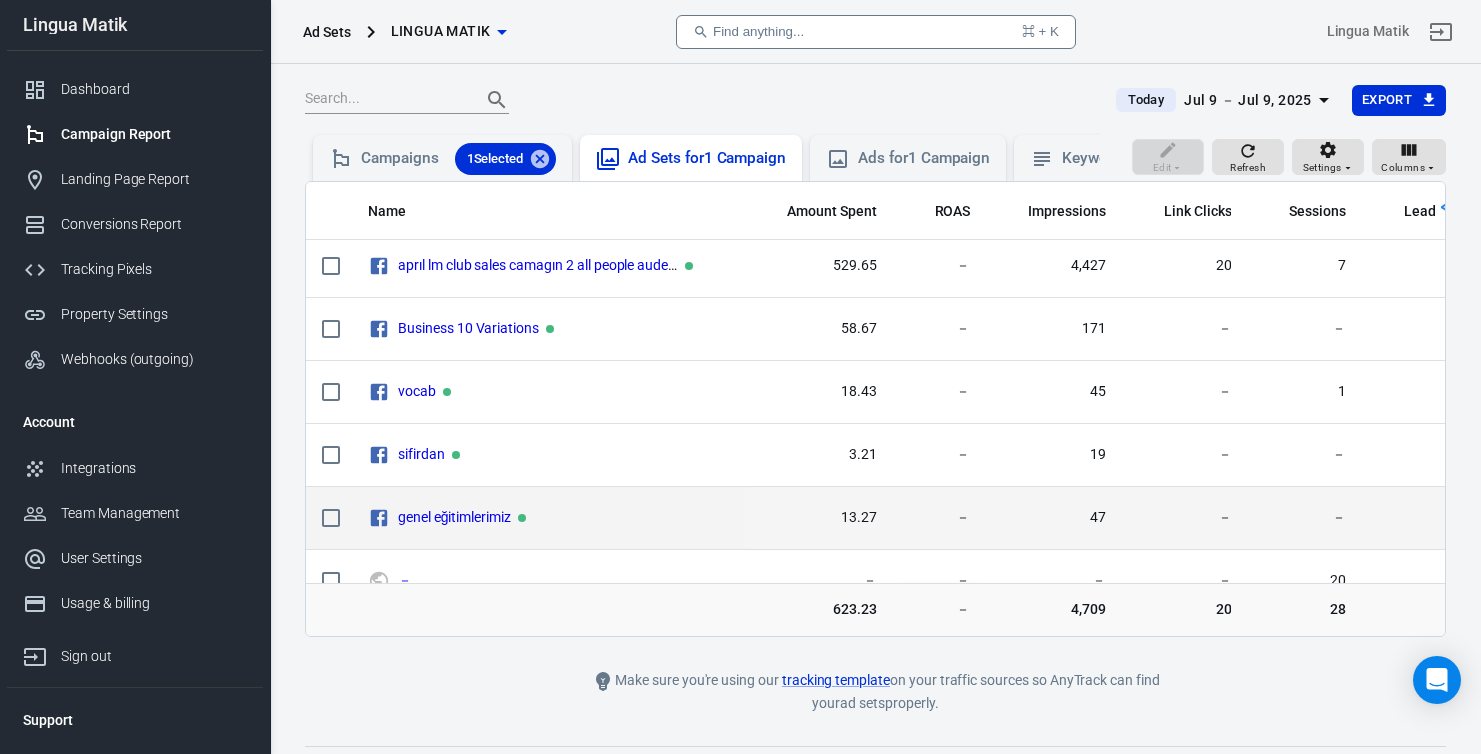scroll, scrollTop: 0, scrollLeft: 0, axis: both 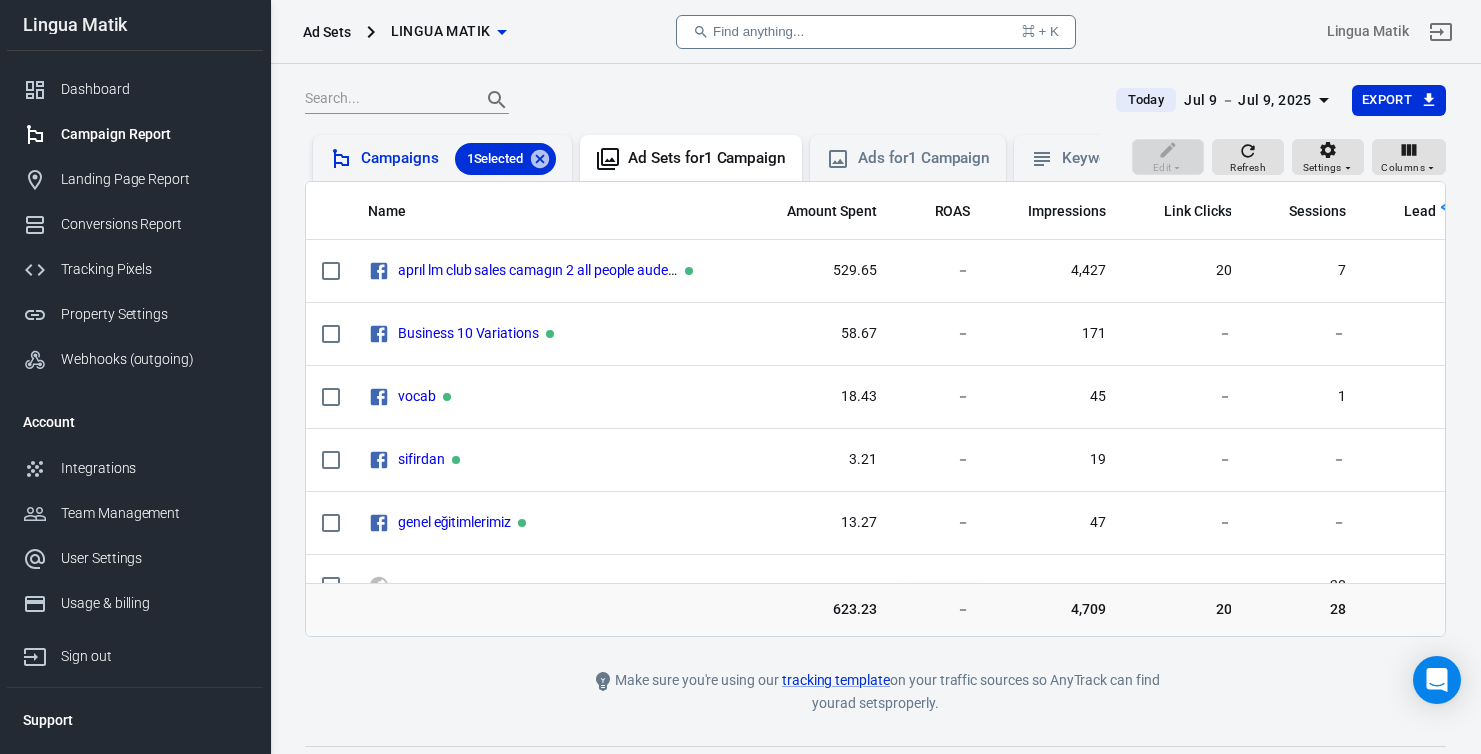 click on "Campaigns 1  Selected" at bounding box center (458, 159) 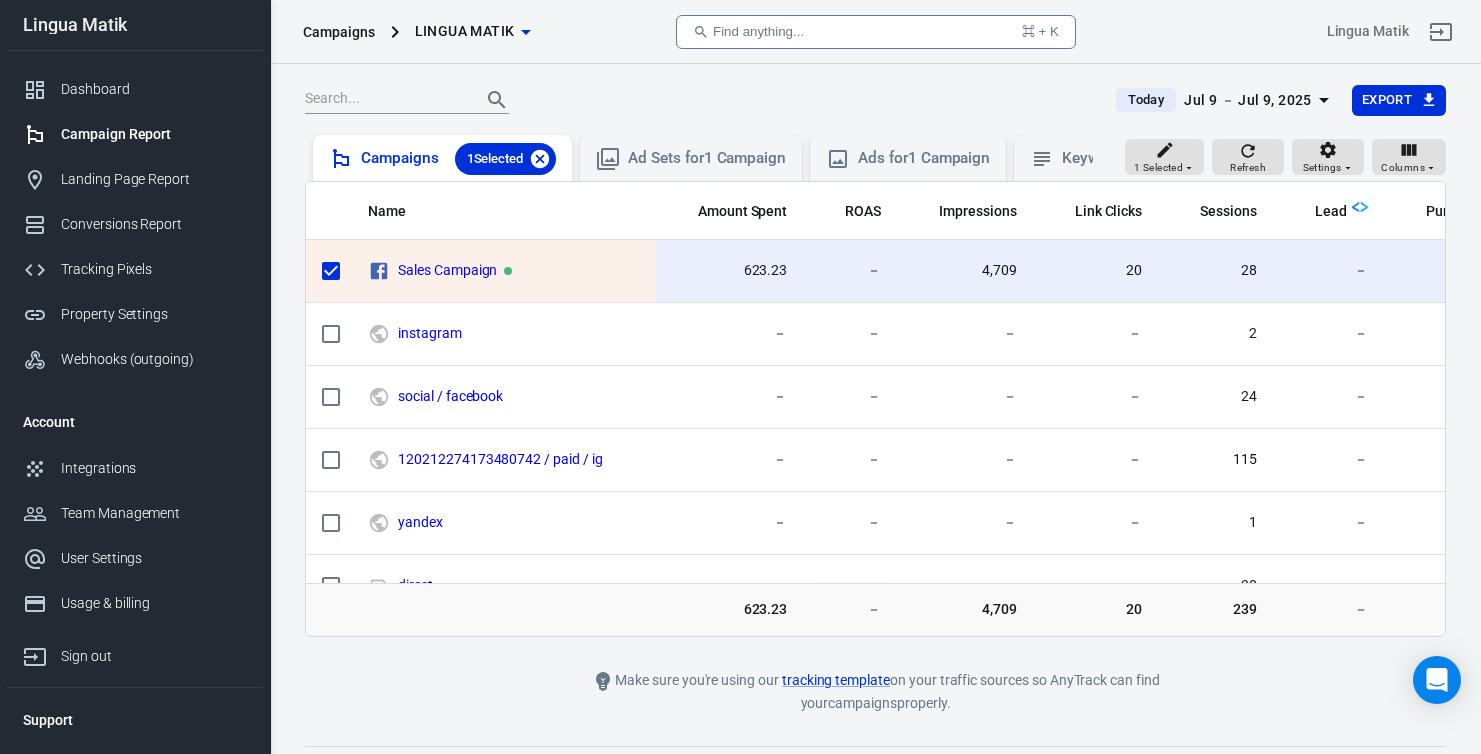 click at bounding box center [540, 159] 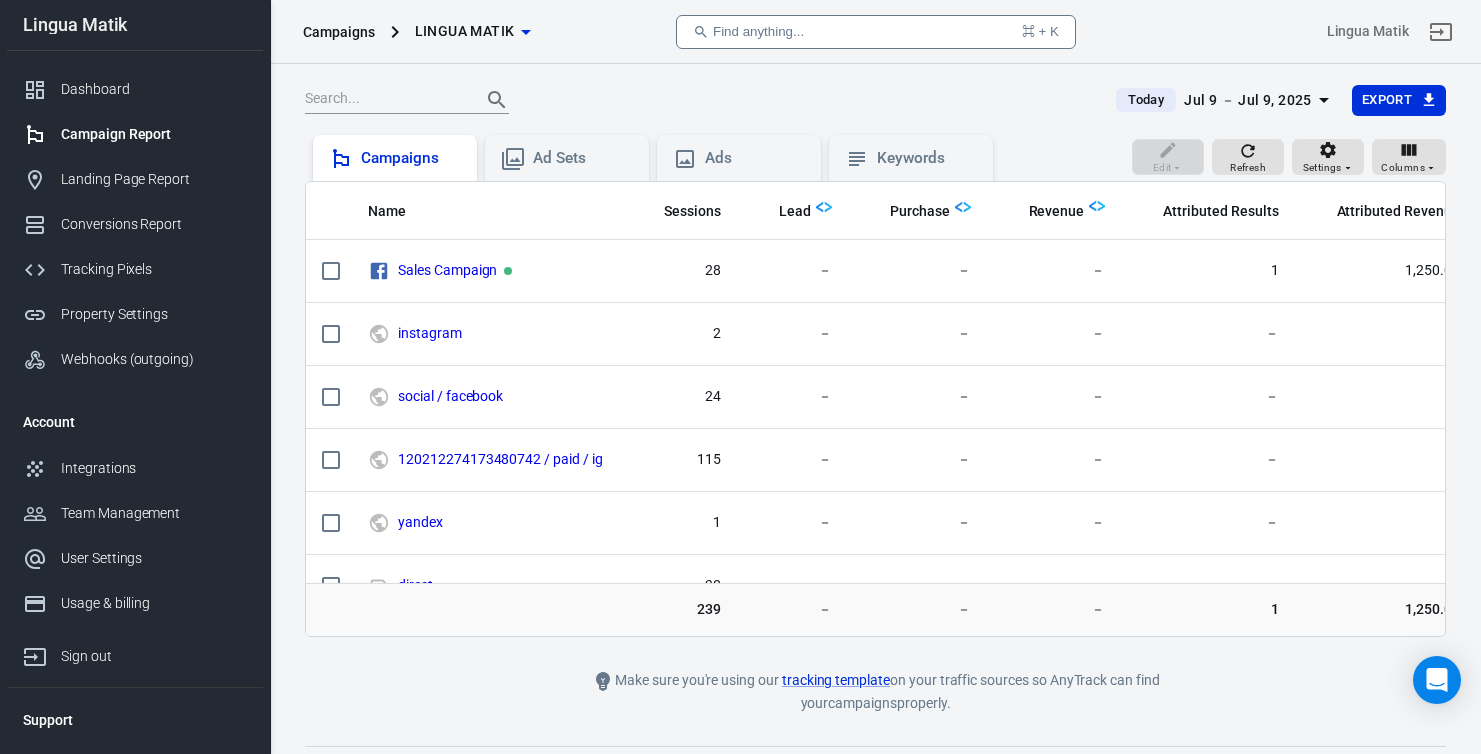 scroll, scrollTop: 0, scrollLeft: 537, axis: horizontal 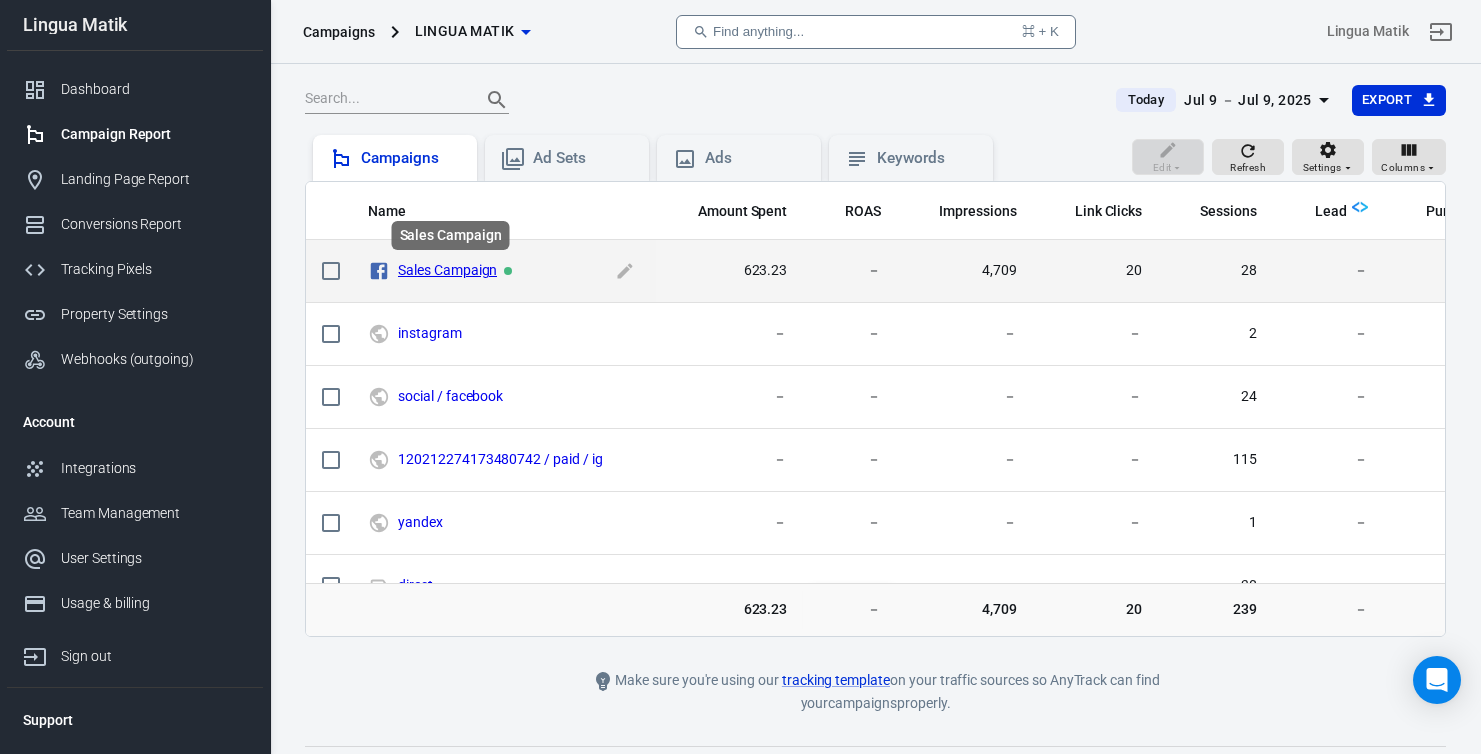click on "Sales Campaign" at bounding box center [447, 270] 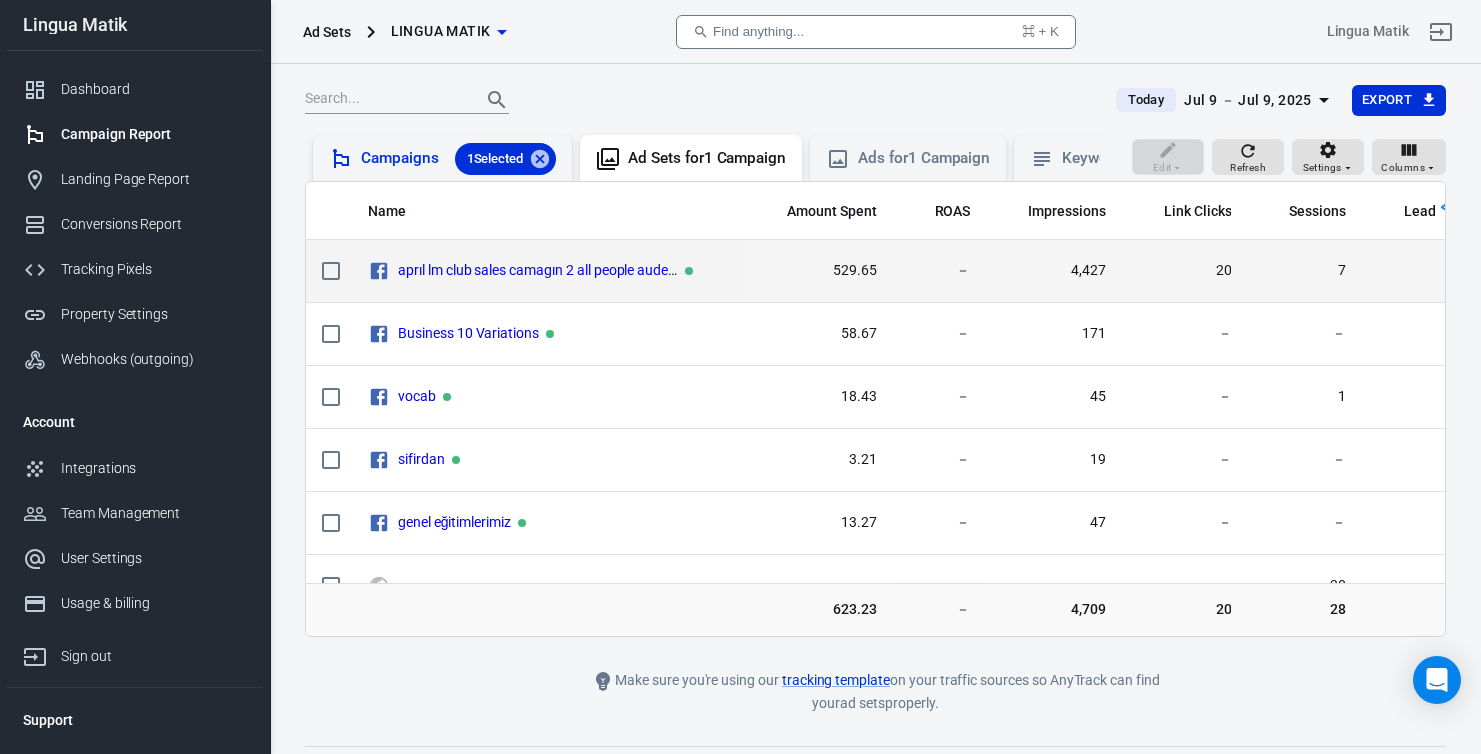 scroll, scrollTop: 4, scrollLeft: 0, axis: vertical 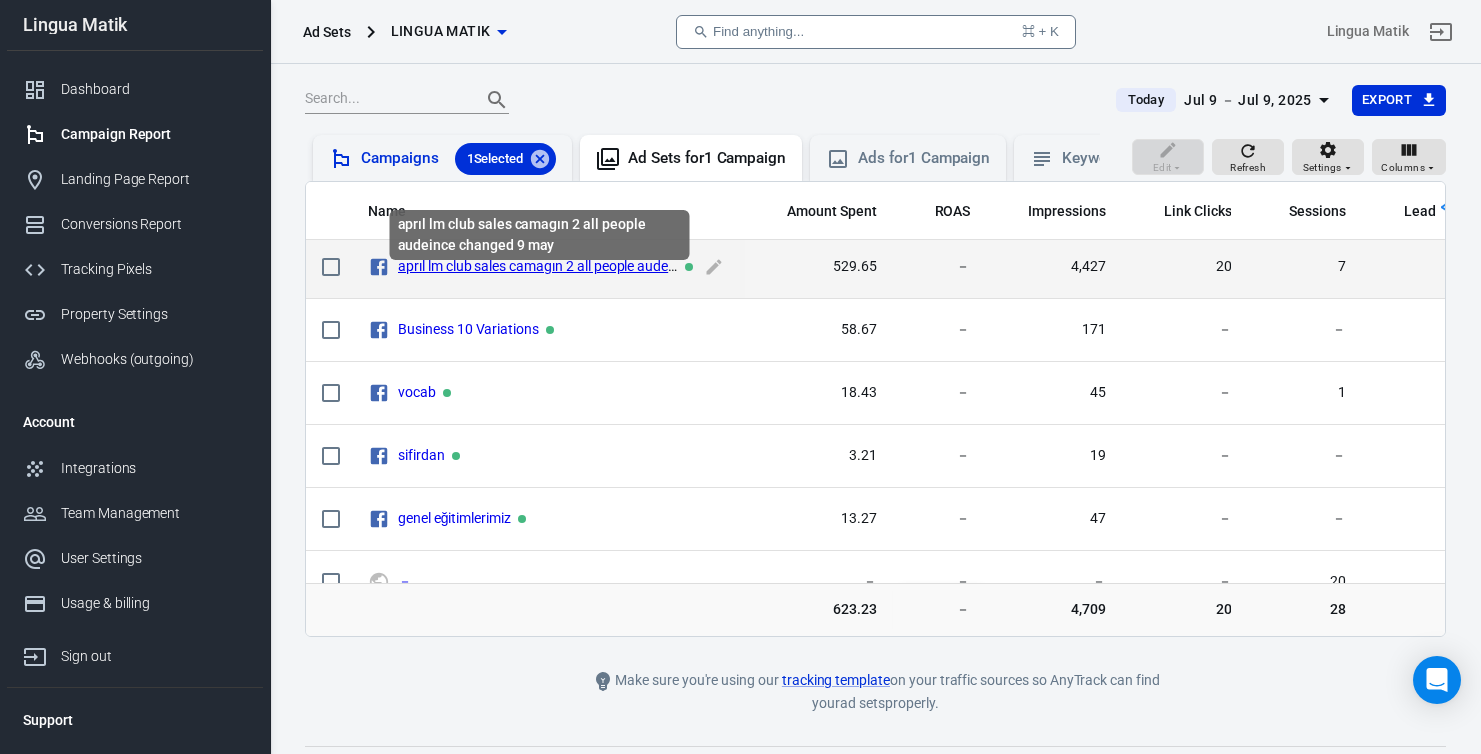 click on "aprıl lm club sales camagın 2 all people audeince changed 9 may" at bounding box center [594, 266] 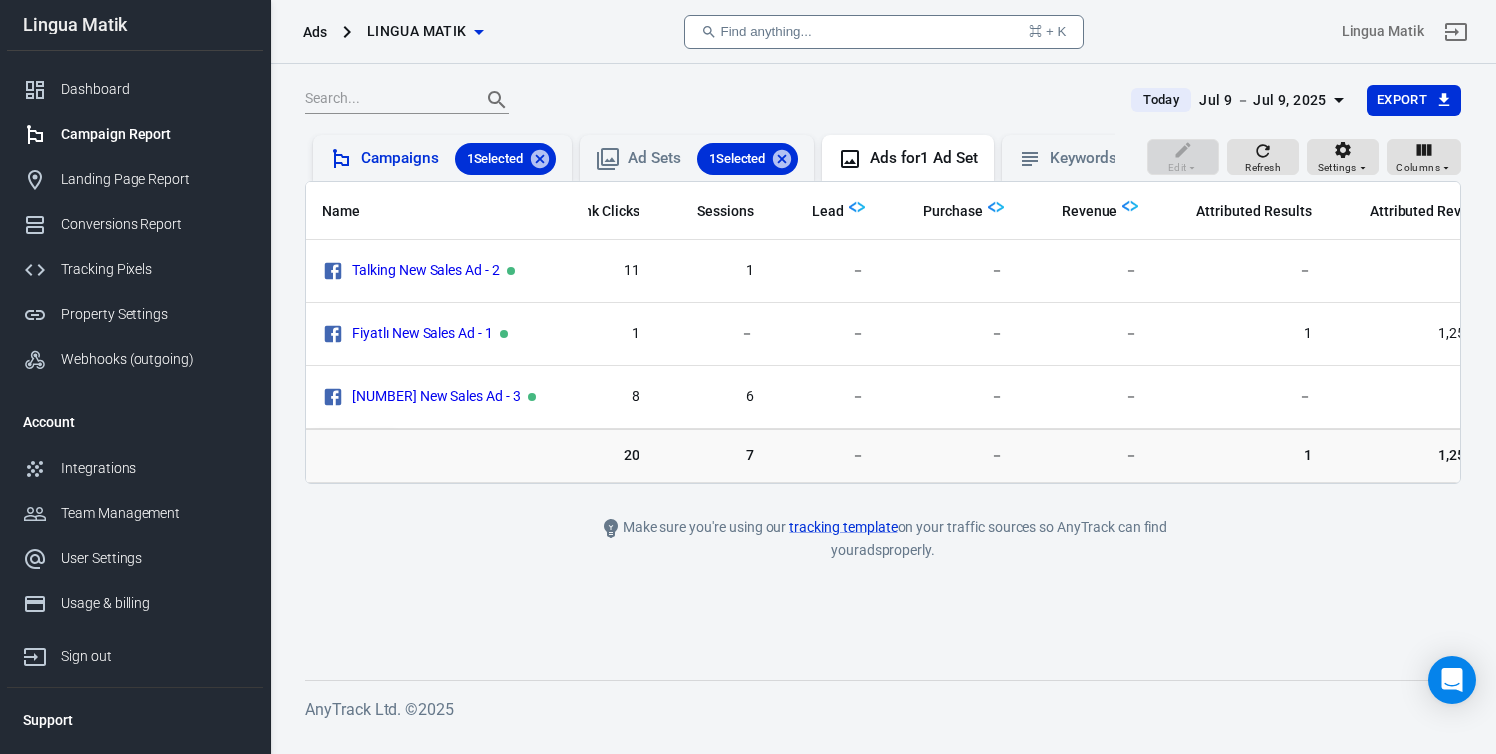scroll, scrollTop: 0, scrollLeft: 482, axis: horizontal 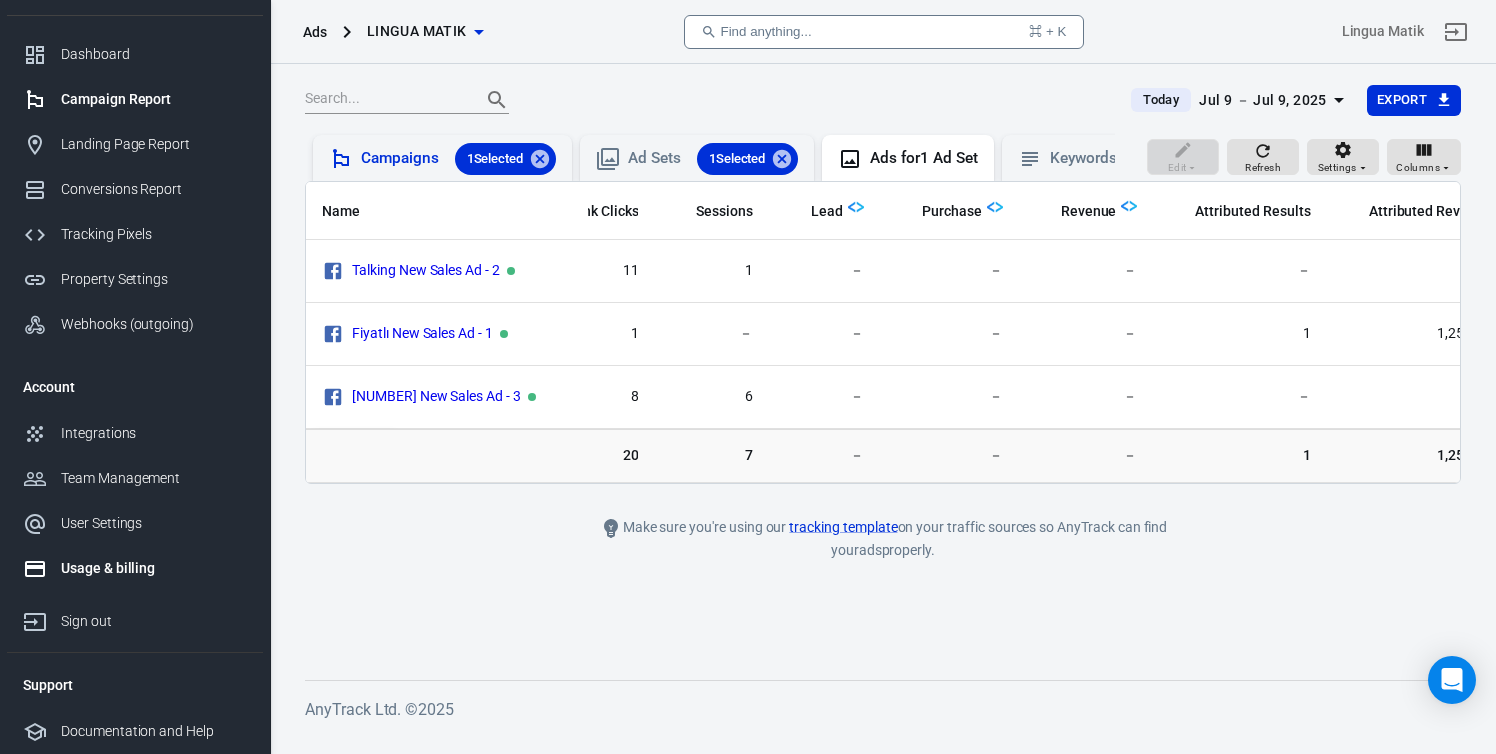 click on "Usage & billing" at bounding box center [154, 568] 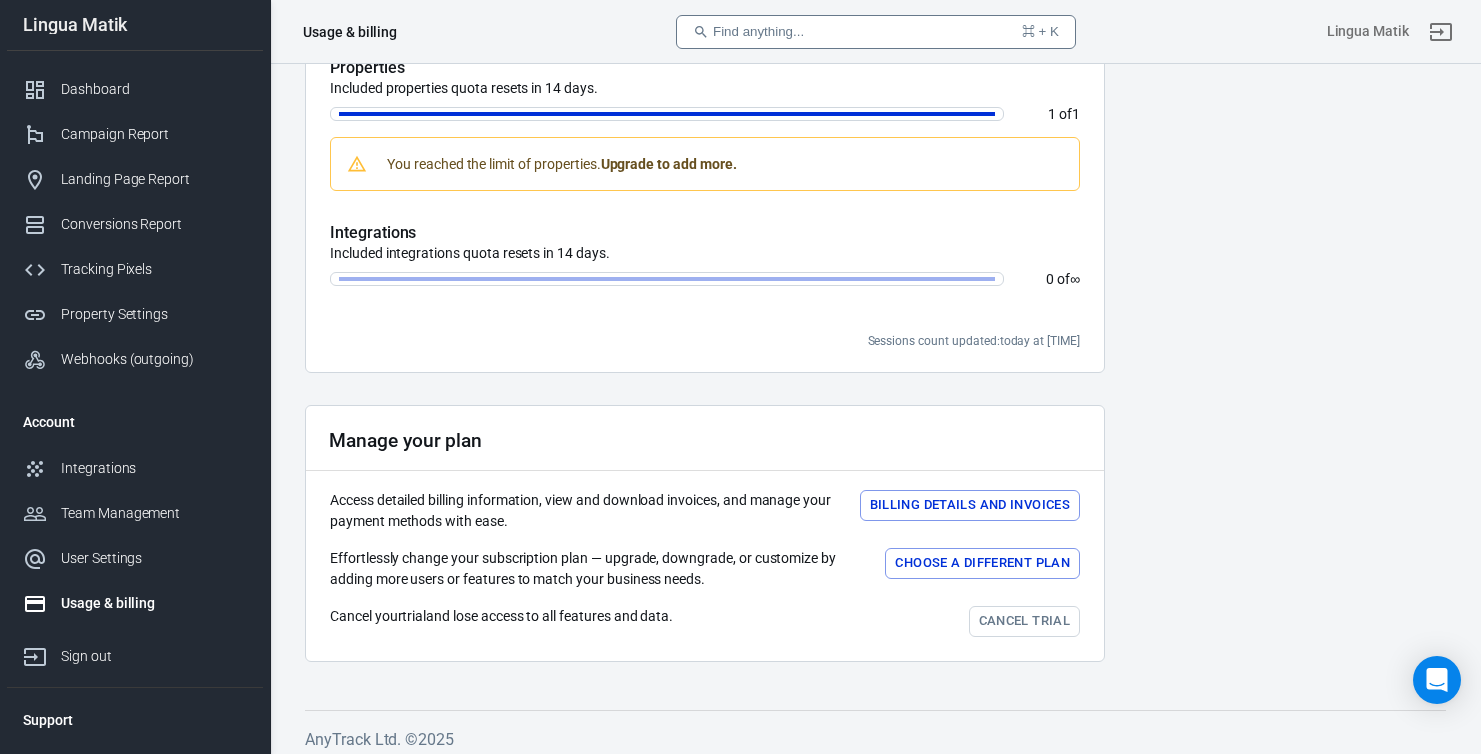 scroll, scrollTop: 713, scrollLeft: 0, axis: vertical 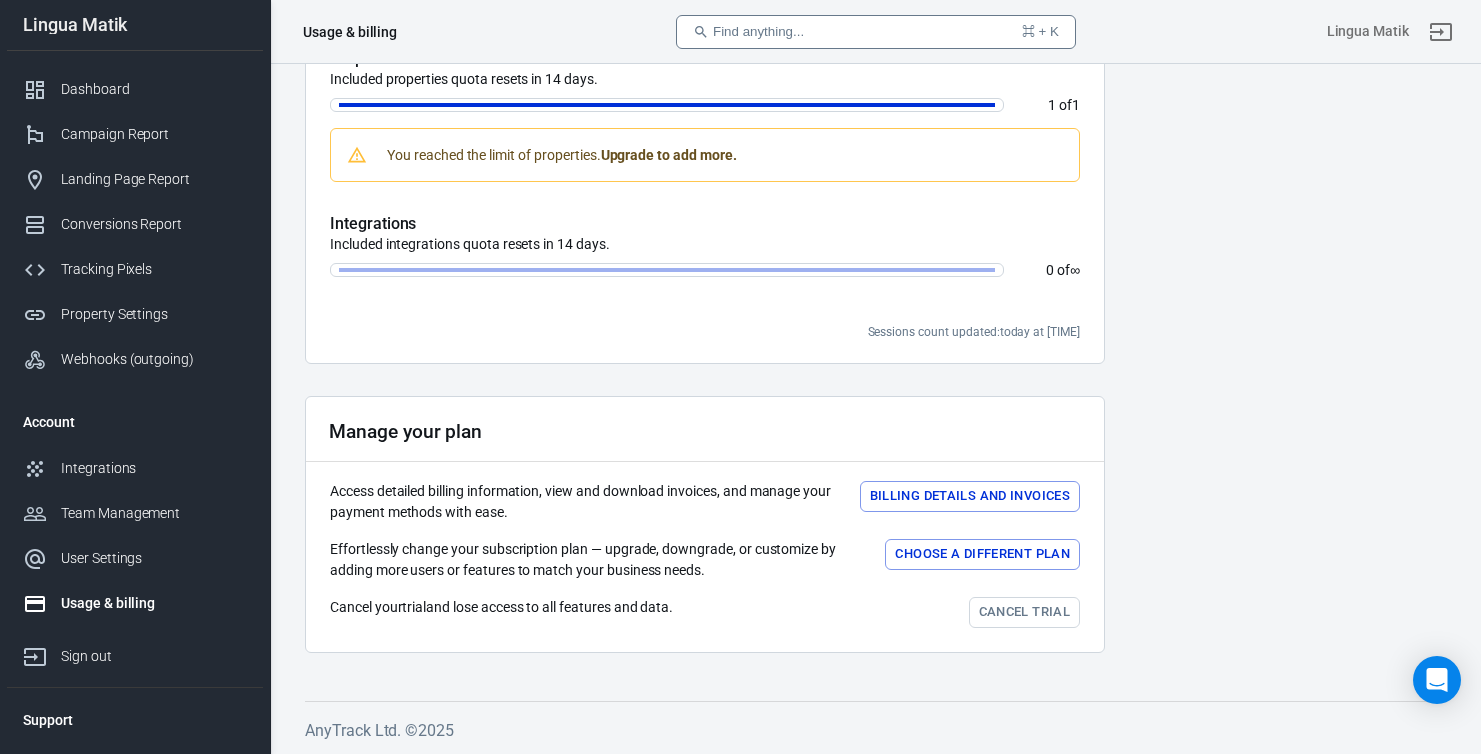 click on "Upcoming monthly payment $[NUMBER] Billing details and Invoices Get 2 months free with annual Next payment due Jul 23, [YEAR] Free trial enabled Plan Details Your Lingua Matik is on Starter plan ( Monthly ) Includes 100K monthly sessions 1 property Unlimited integrations Upgrade to Personal Get 2 months free with annual Additional charges Billed monthly $[NUMBER] per additional 1K sessions over your plan limit. Current Period Usage Jul 09 - Jul 23 Sessions Included session quota resets in 14 days. 0 of 100K Properties Included properties quota resets in 14 days. 1 of 1 You reached the limit of properties. Upgrade to add more. Integrations Included integrations quota resets in 14 days. 0 of ∞ Sessions count updated: today at [TIME] Manage your plan Access detailed billing information, view and download invoices, and manage your payment methods with ease. Billing details and Invoices Choose a different plan Cancel your trial and lose access to all features and data. Cancel trial" at bounding box center (875, 20) 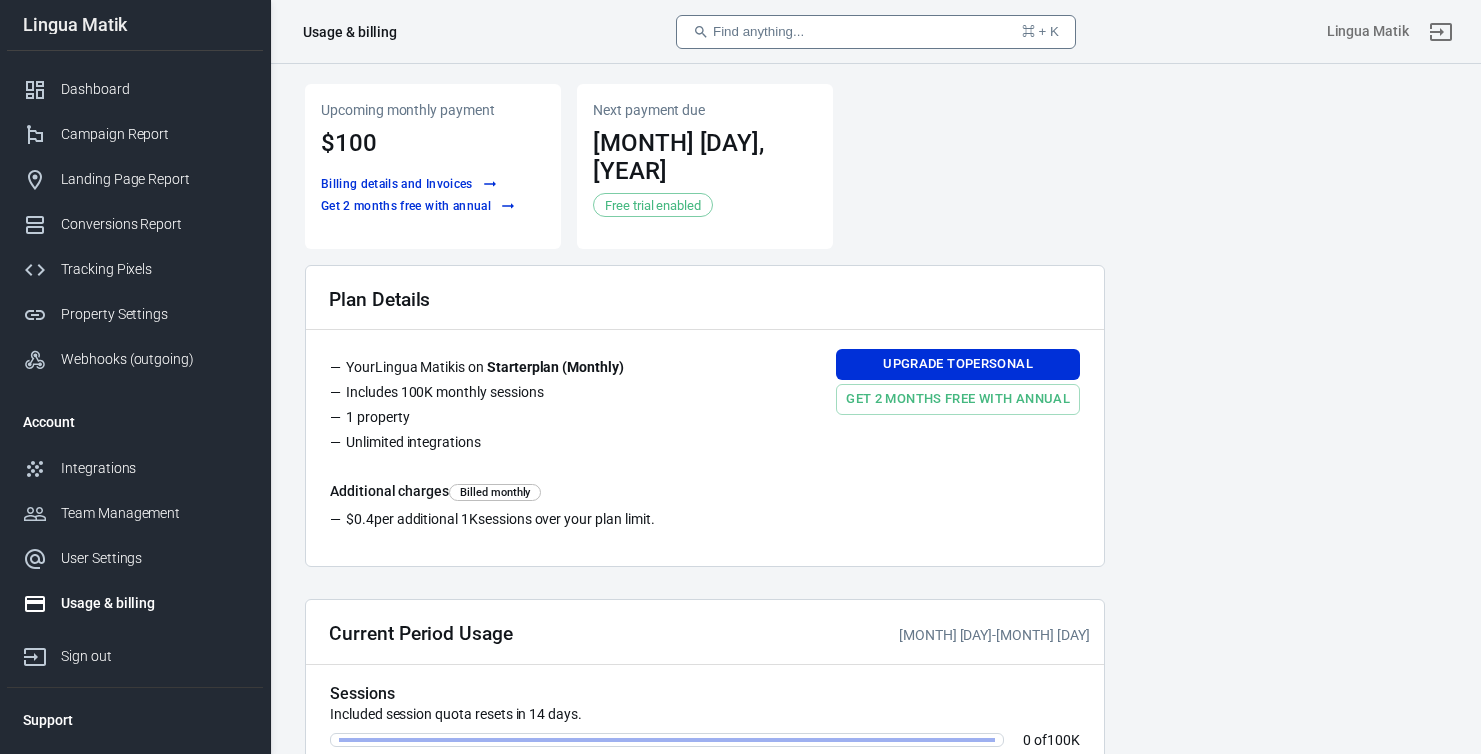scroll, scrollTop: 713, scrollLeft: 0, axis: vertical 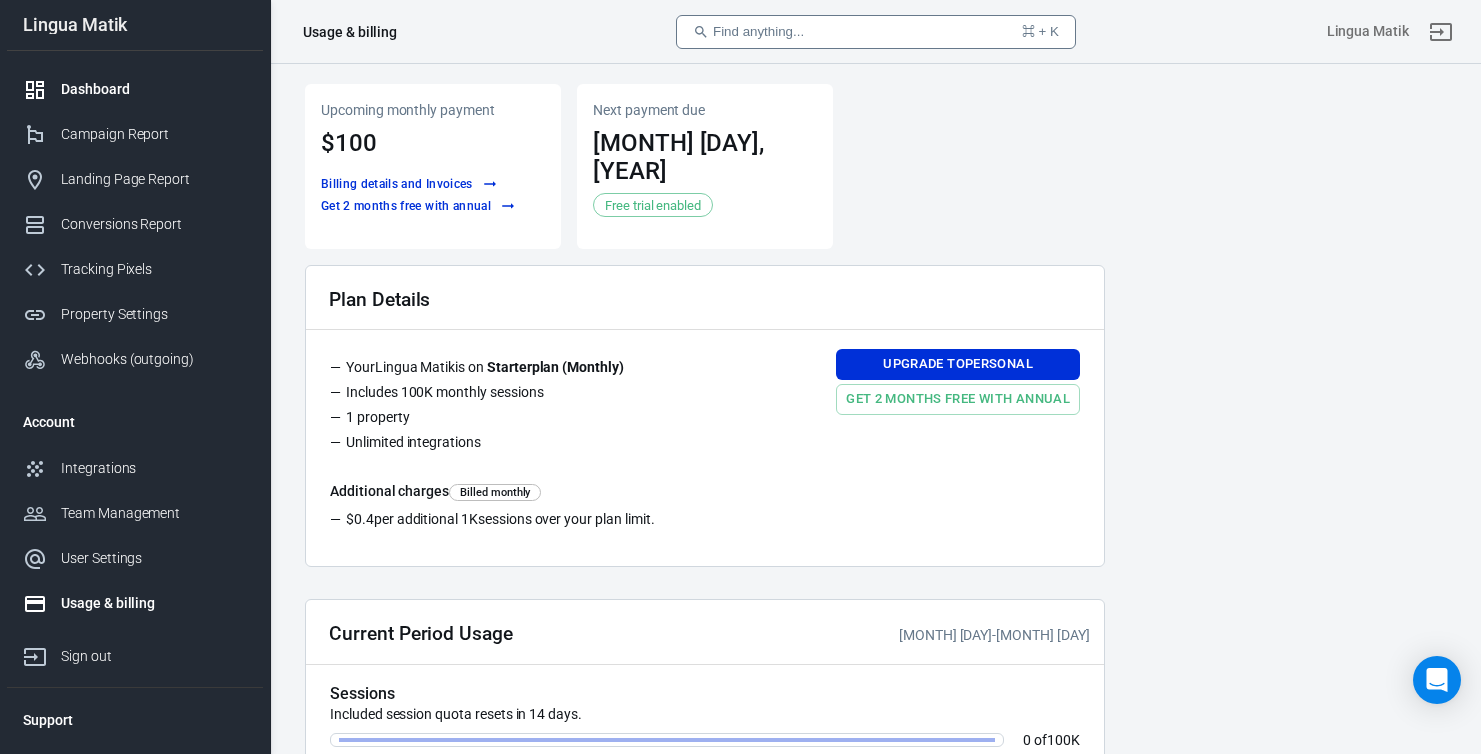 click on "Dashboard" at bounding box center [154, 89] 